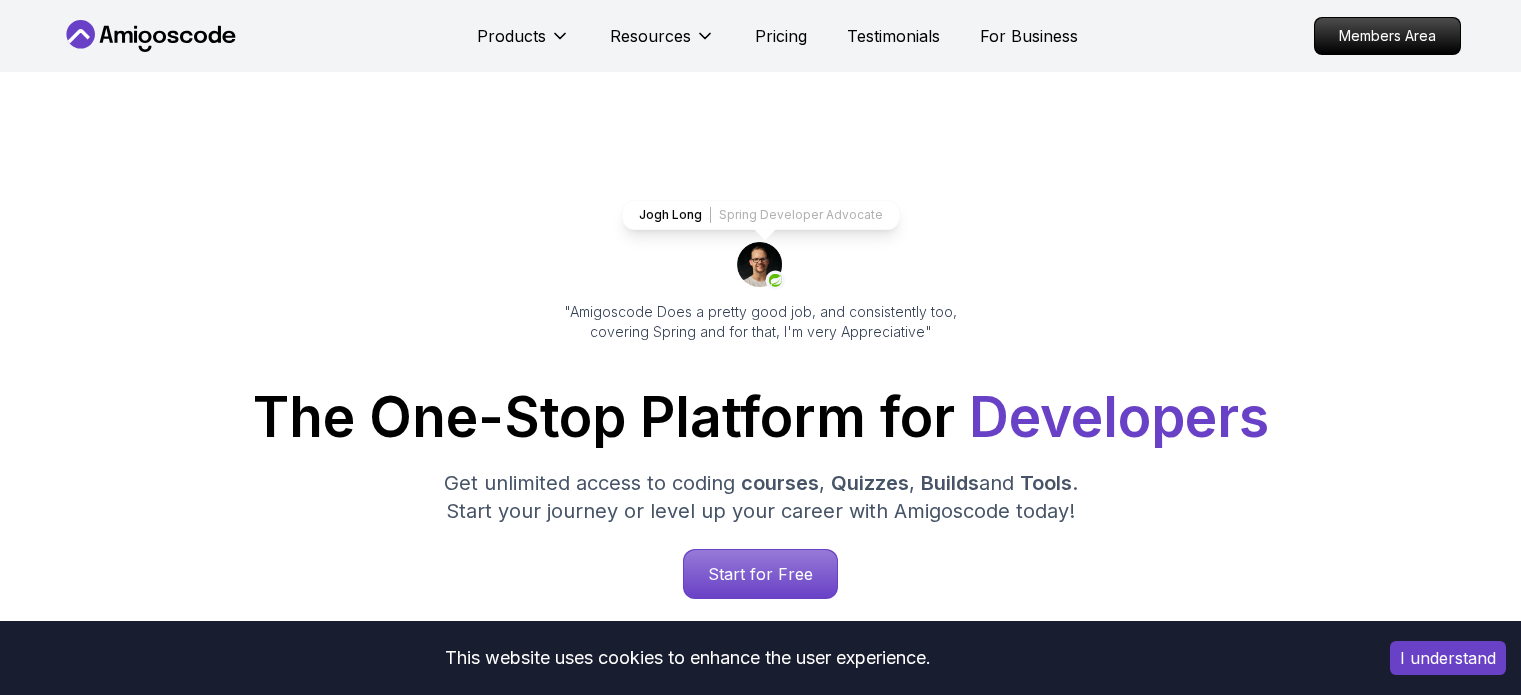 scroll, scrollTop: 0, scrollLeft: 0, axis: both 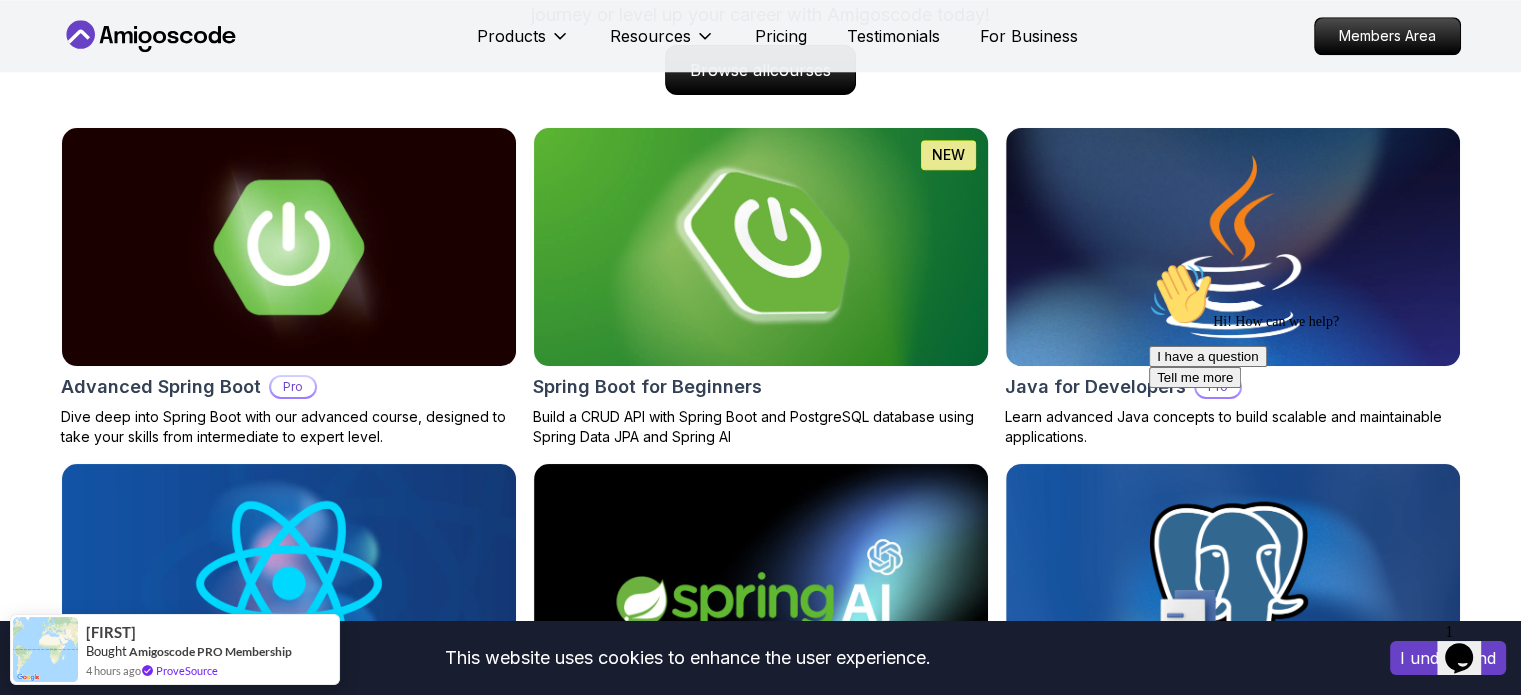 click at bounding box center (760, 247) 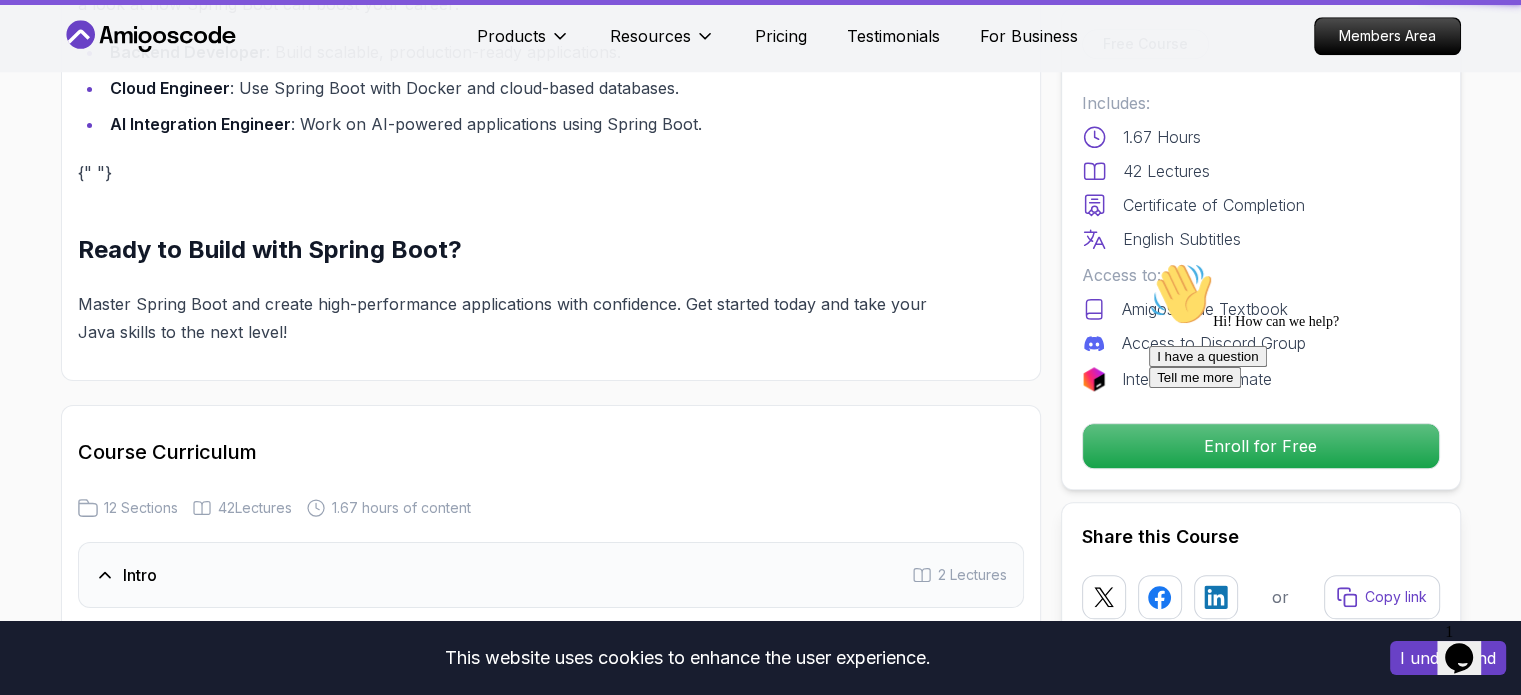 scroll, scrollTop: 0, scrollLeft: 0, axis: both 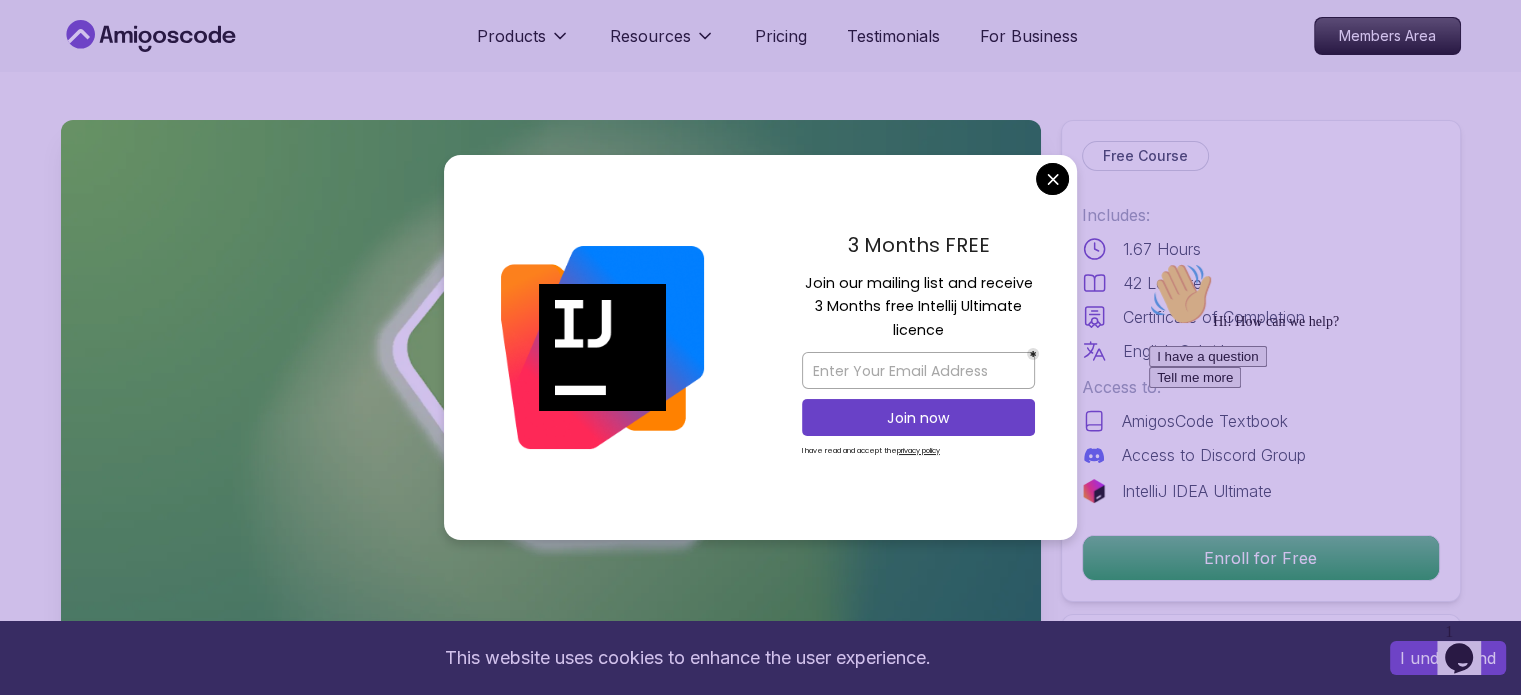 drag, startPoint x: 948, startPoint y: 327, endPoint x: 794, endPoint y: 276, distance: 162.22516 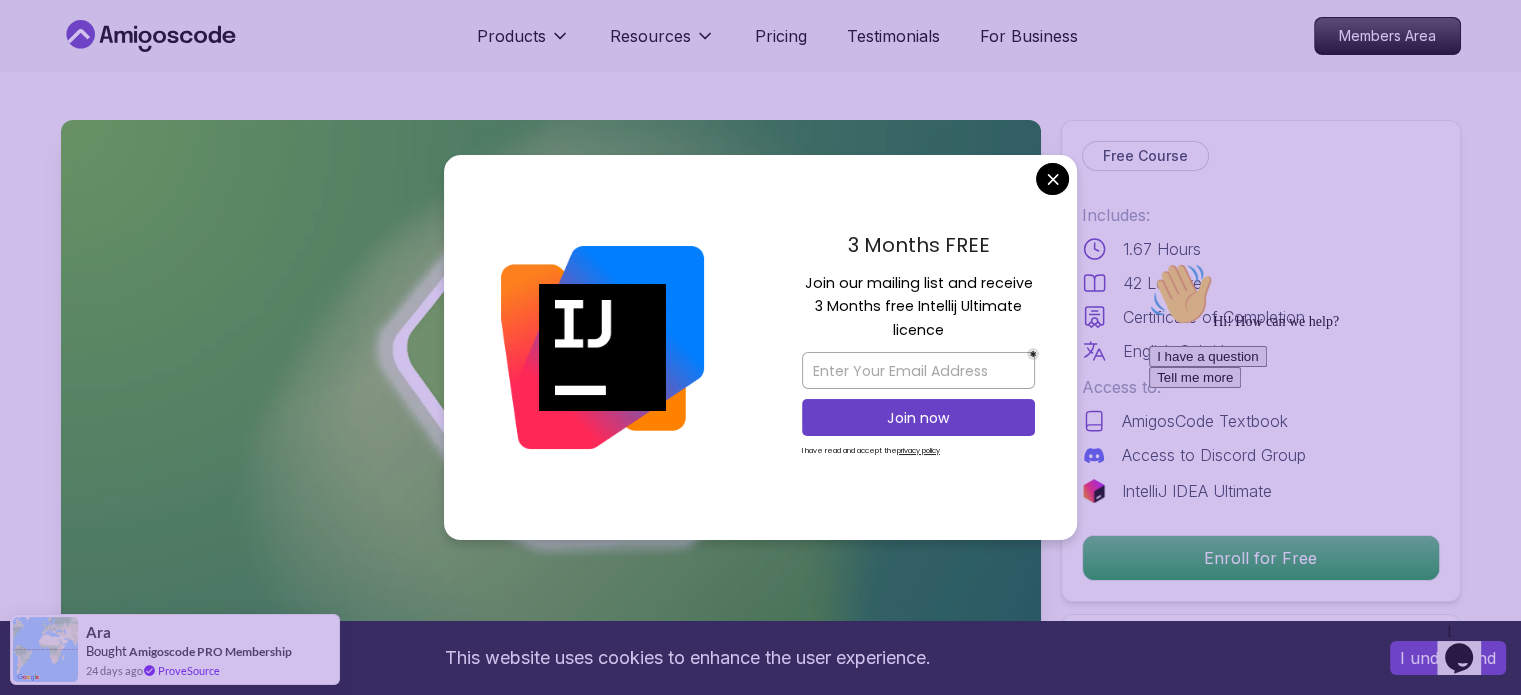 click on "Join our mailing list and receive 3 Months free Intellij Ultimate licence" at bounding box center (918, 307) 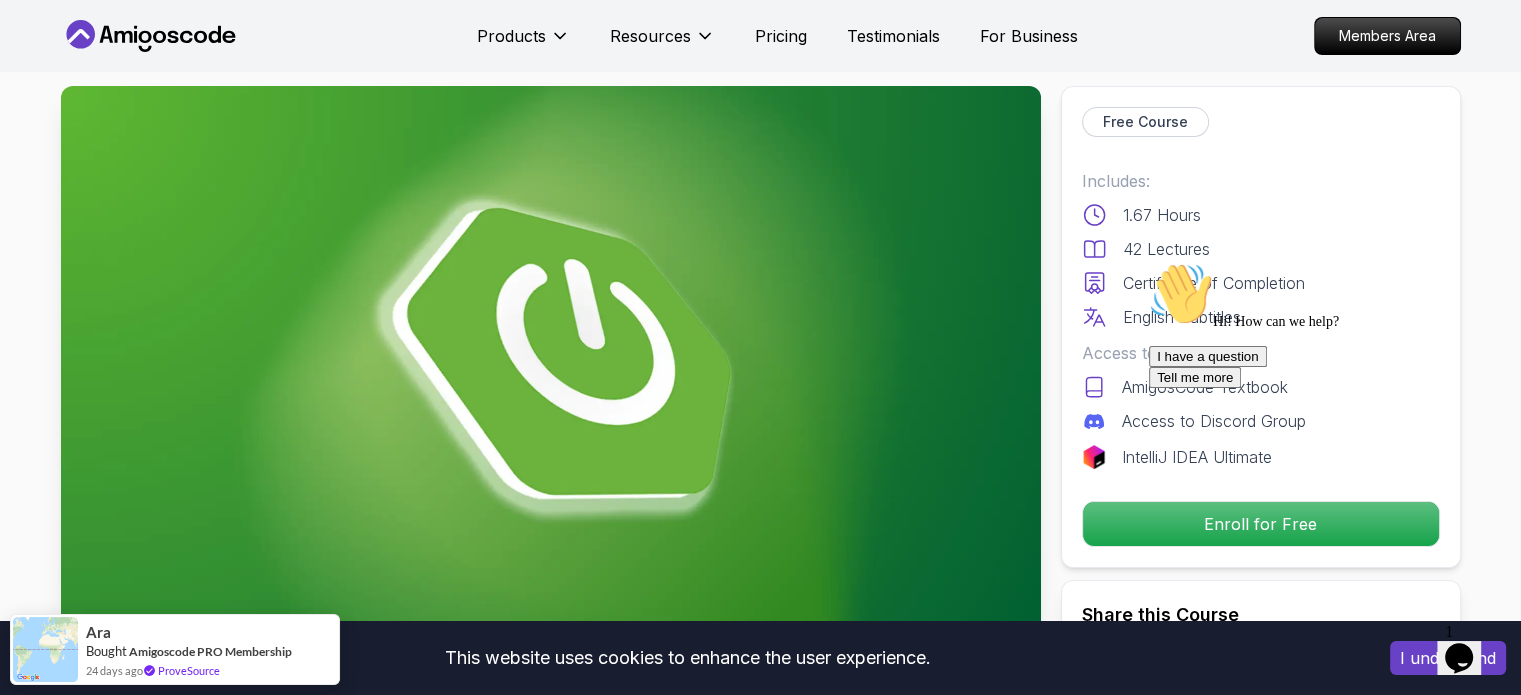 scroll, scrollTop: 0, scrollLeft: 0, axis: both 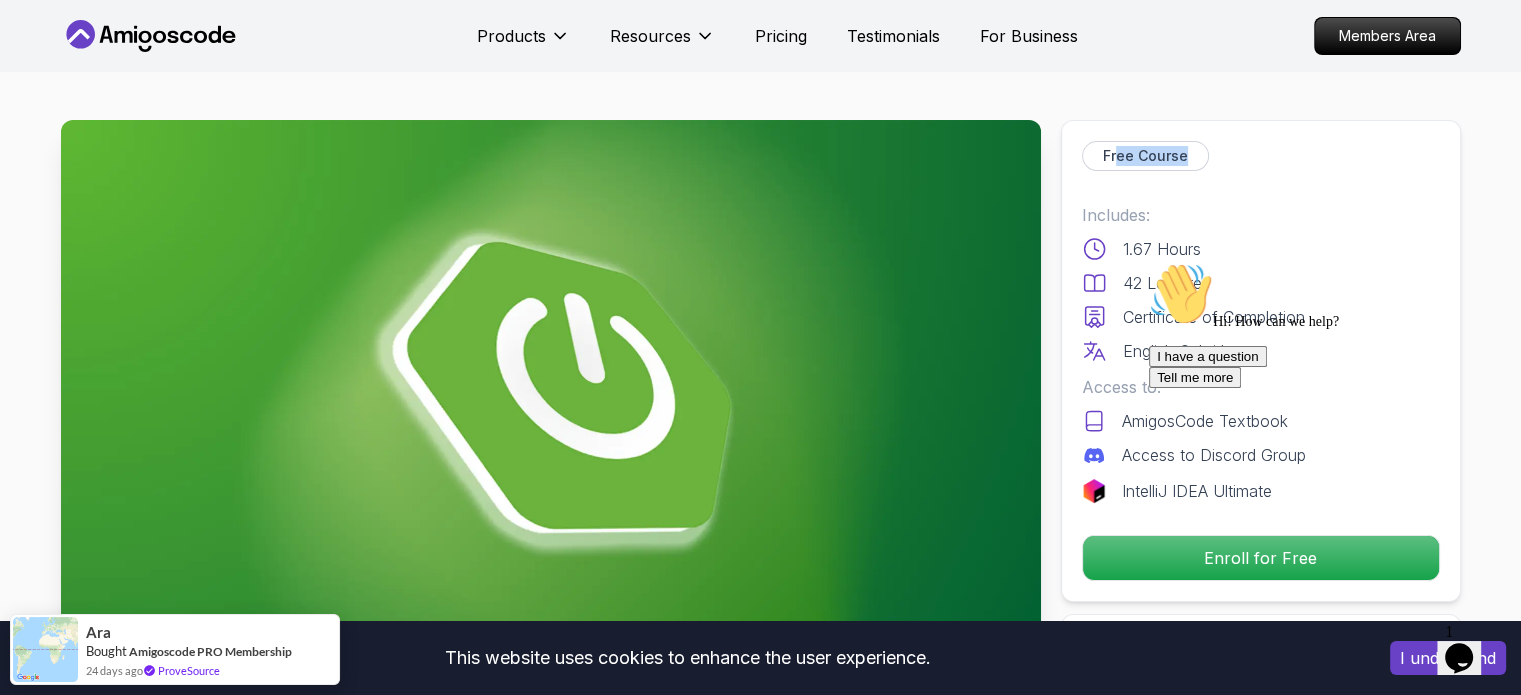 drag, startPoint x: 1117, startPoint y: 156, endPoint x: 1187, endPoint y: 150, distance: 70.256676 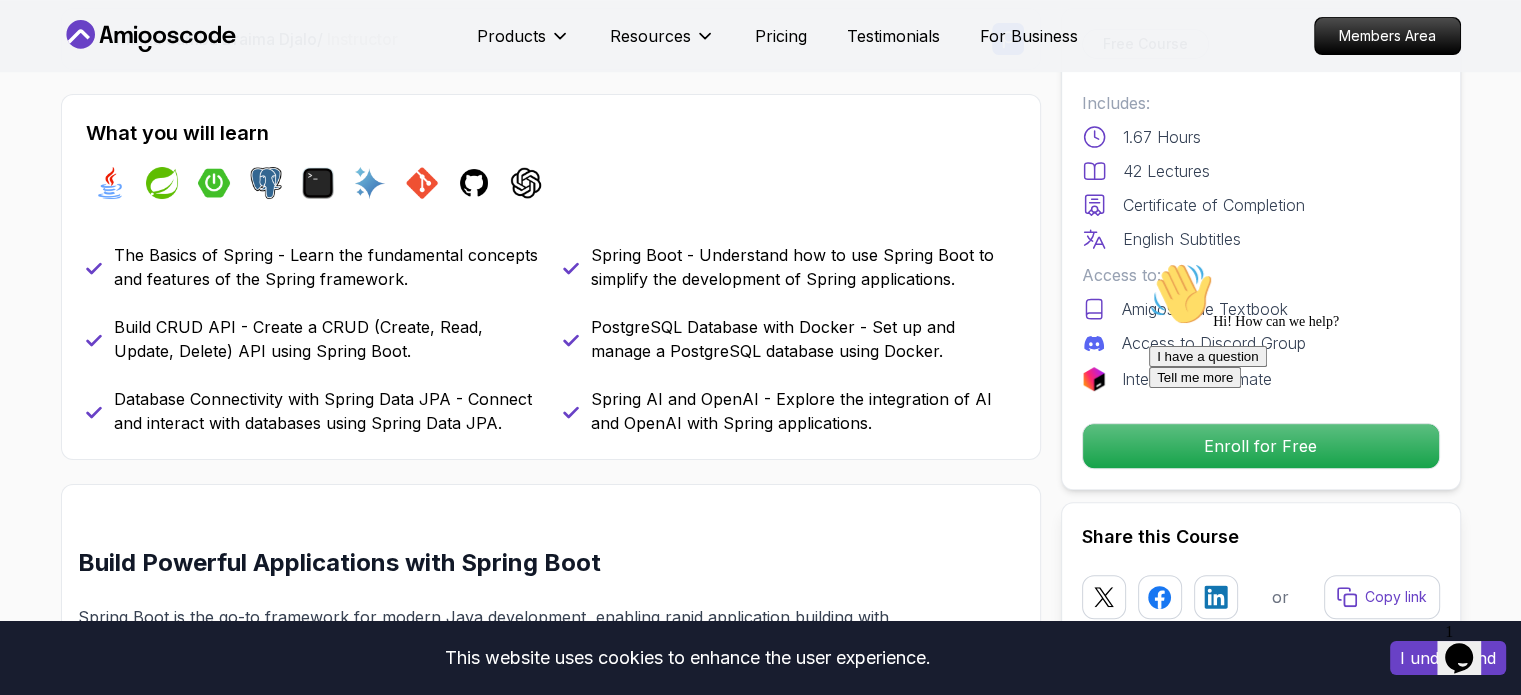 scroll, scrollTop: 1000, scrollLeft: 0, axis: vertical 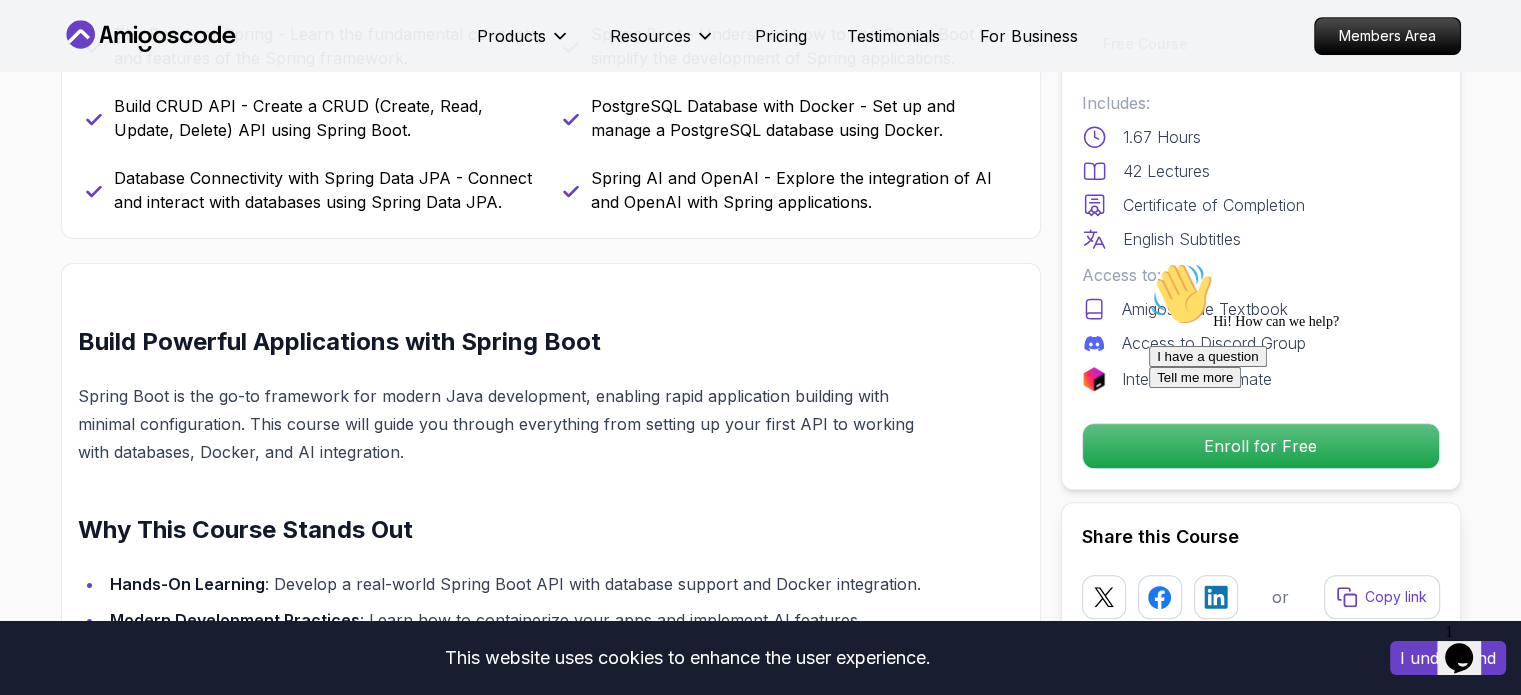 click at bounding box center (1149, 262) 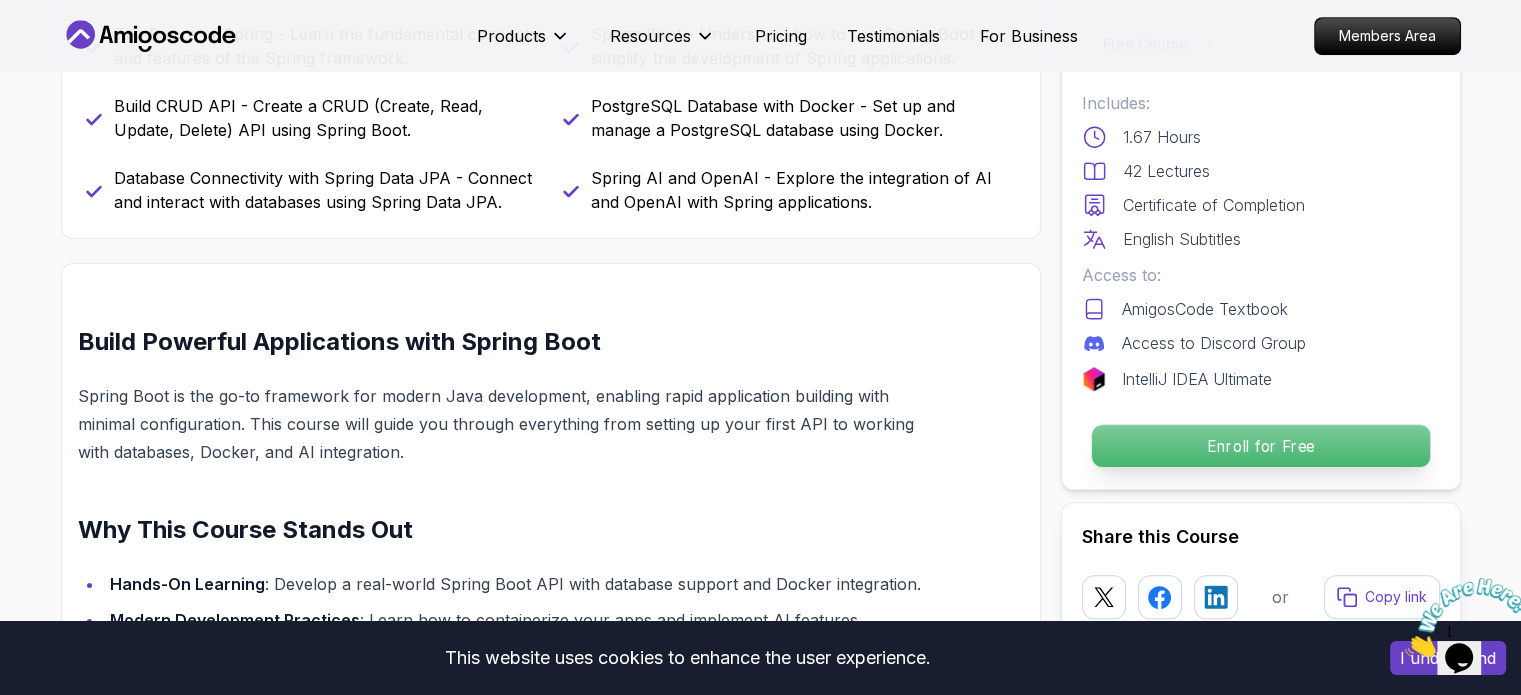 click on "Enroll for Free" at bounding box center (1260, 446) 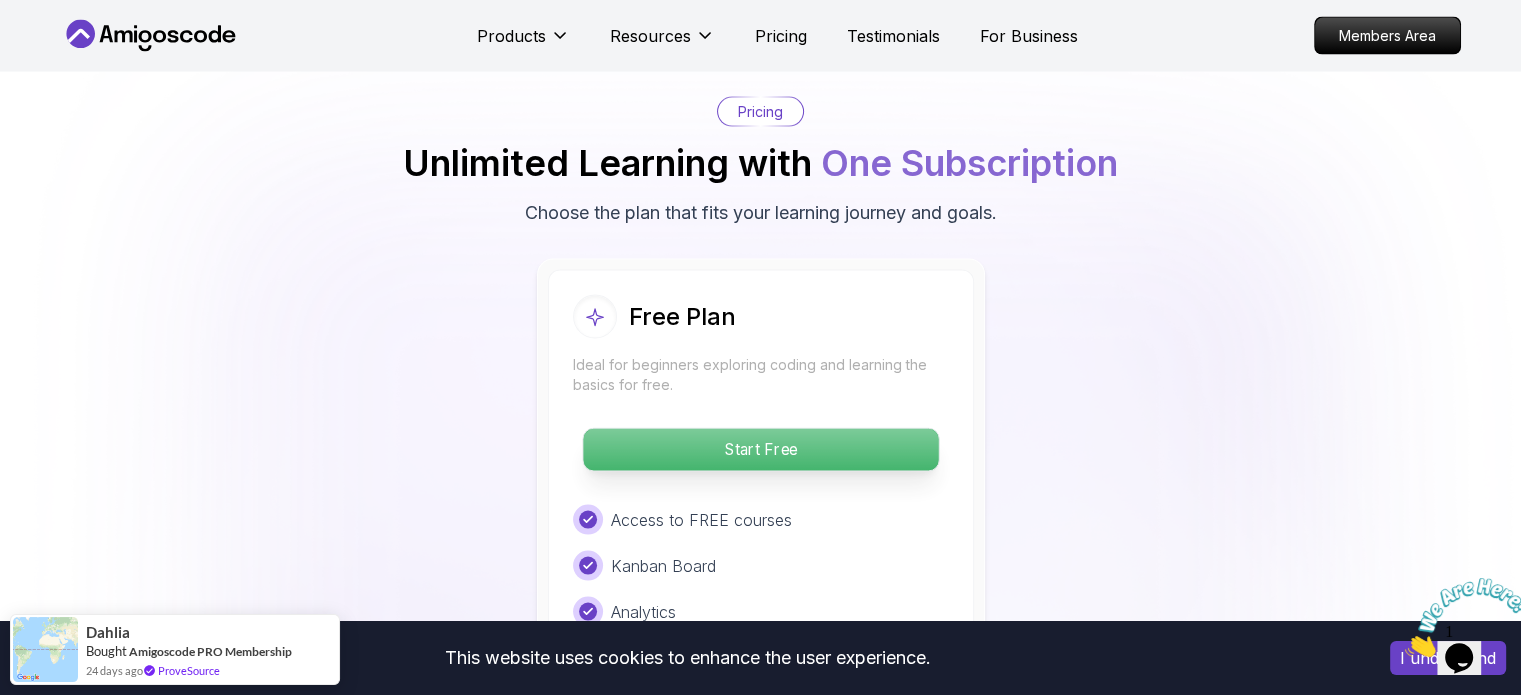 scroll, scrollTop: 4020, scrollLeft: 0, axis: vertical 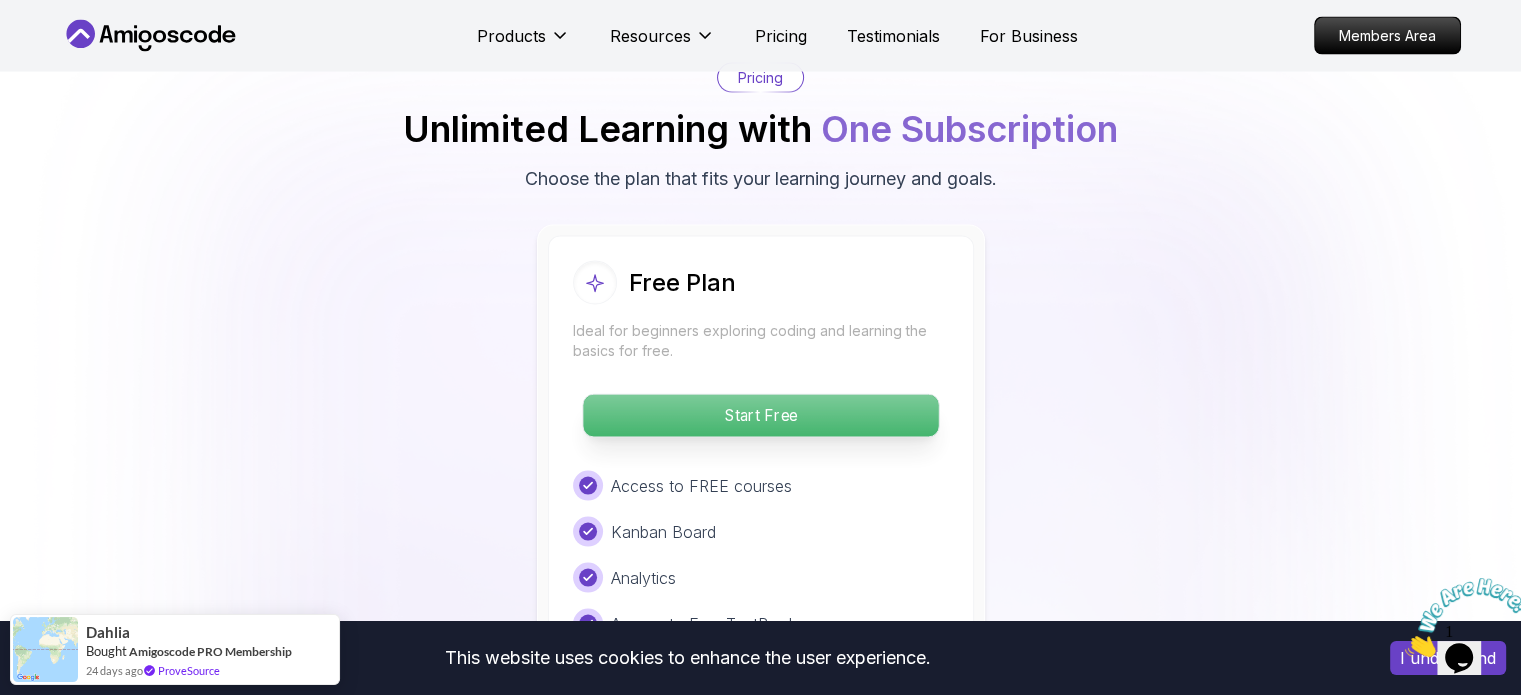 click on "Start Free" at bounding box center [760, 416] 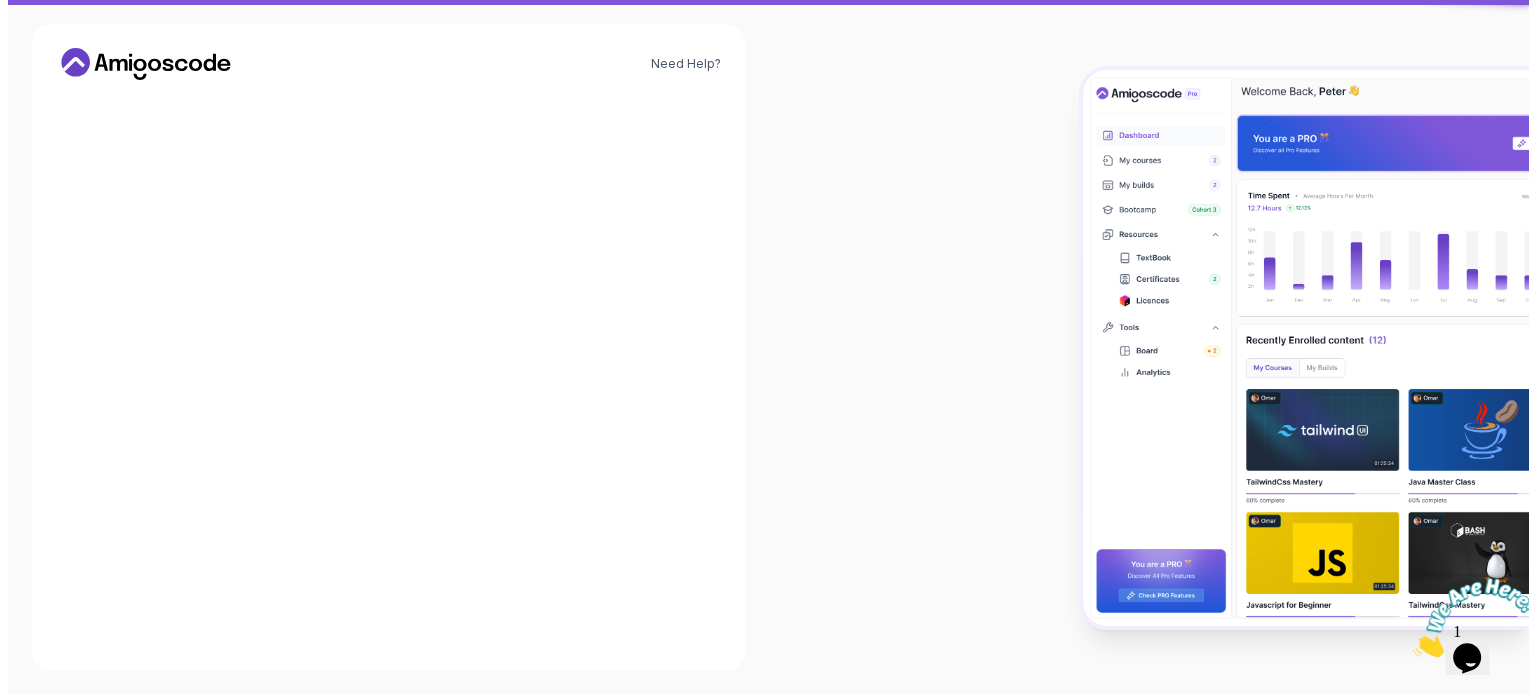 scroll, scrollTop: 0, scrollLeft: 0, axis: both 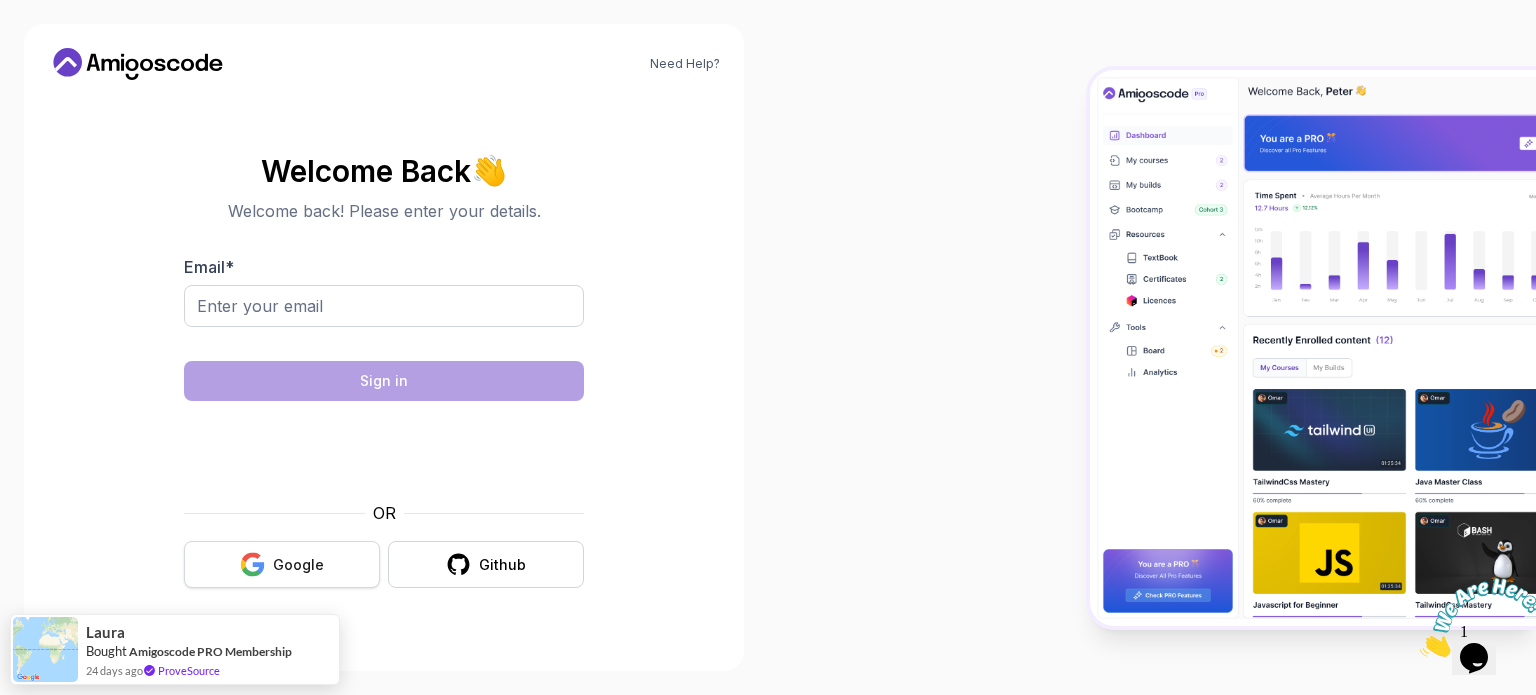 click on "Google" at bounding box center [298, 565] 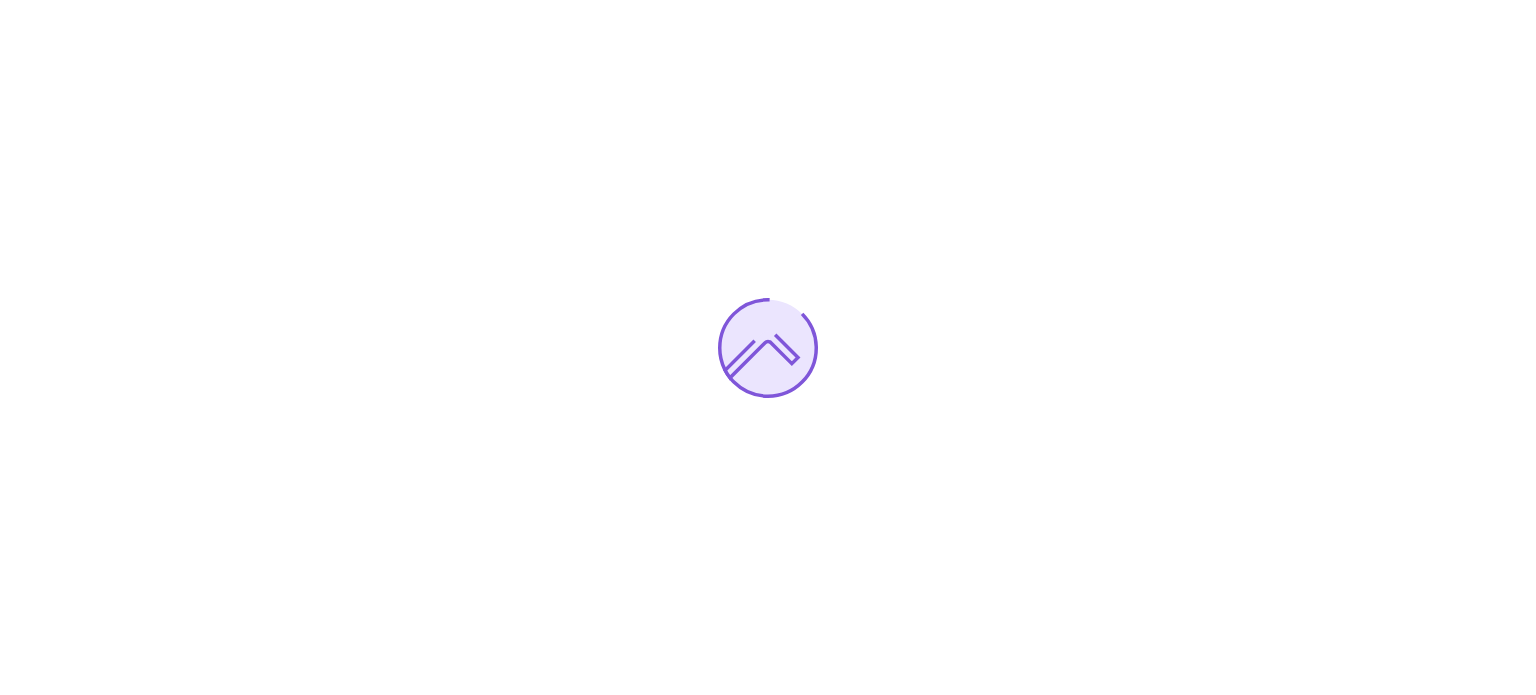 scroll, scrollTop: 0, scrollLeft: 0, axis: both 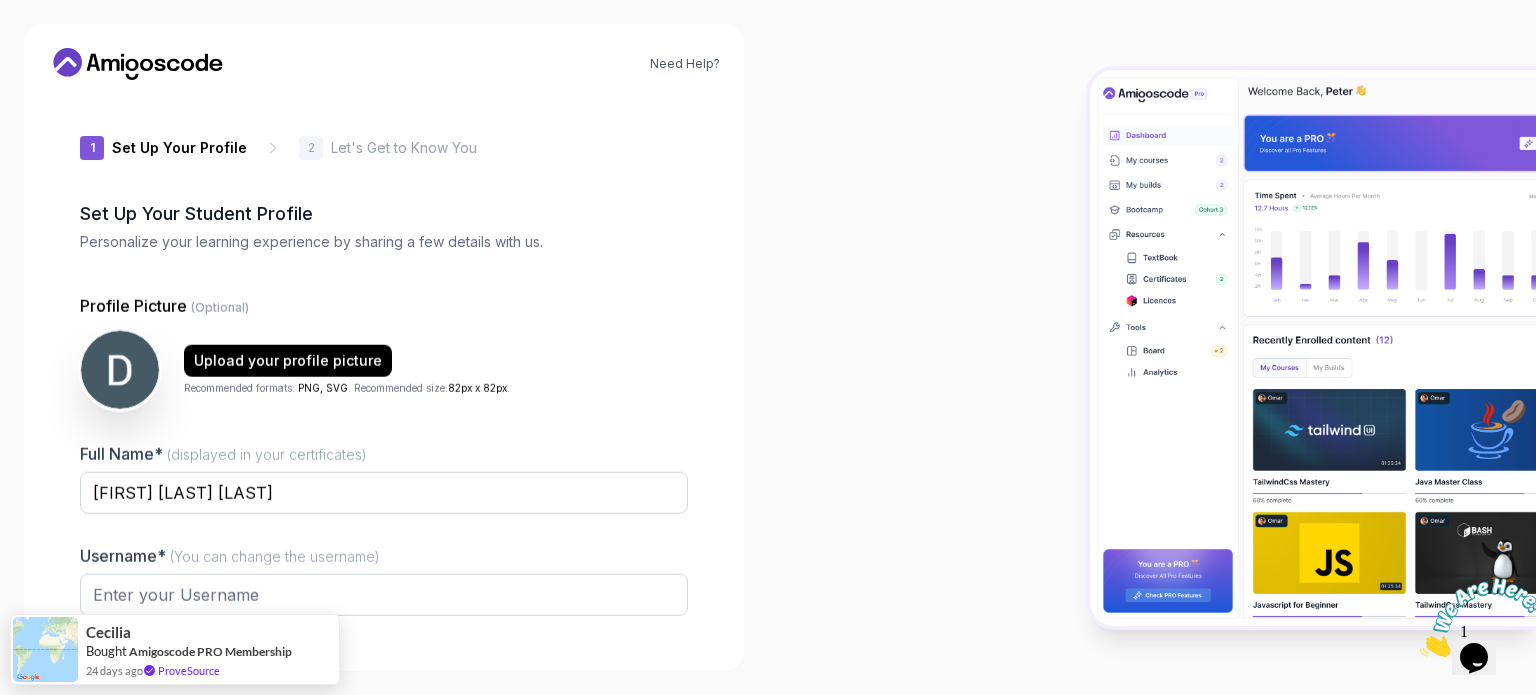 type on "boldlemminga9557" 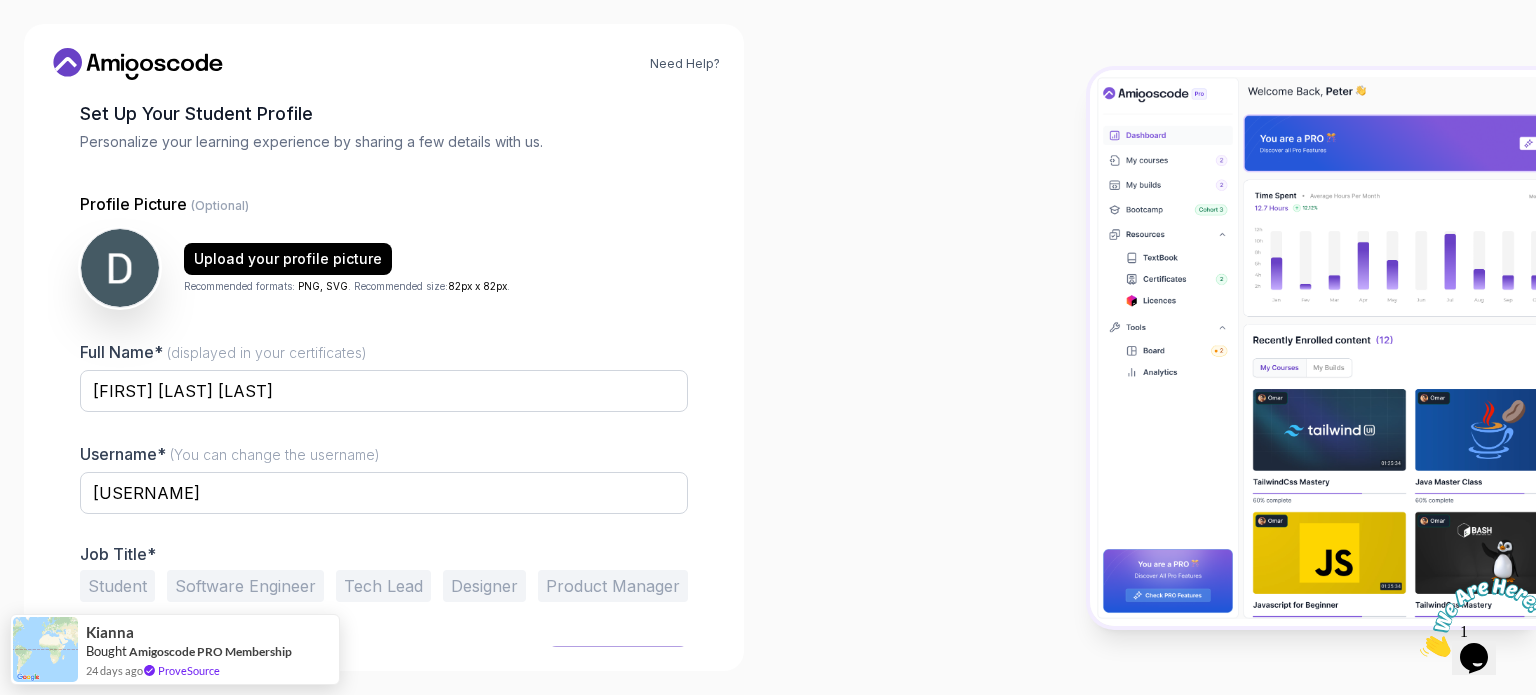 scroll, scrollTop: 138, scrollLeft: 0, axis: vertical 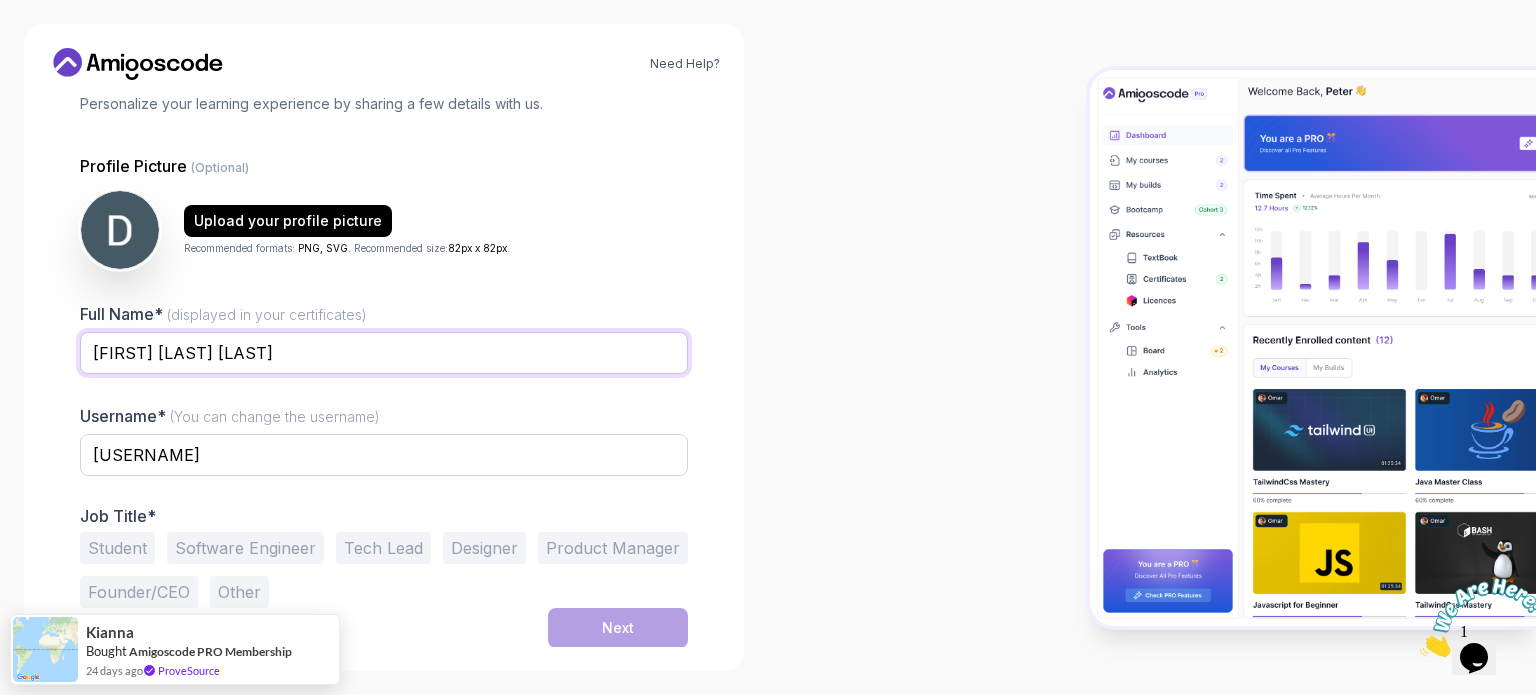click on "Dulce Canchari Romero" at bounding box center [384, 353] 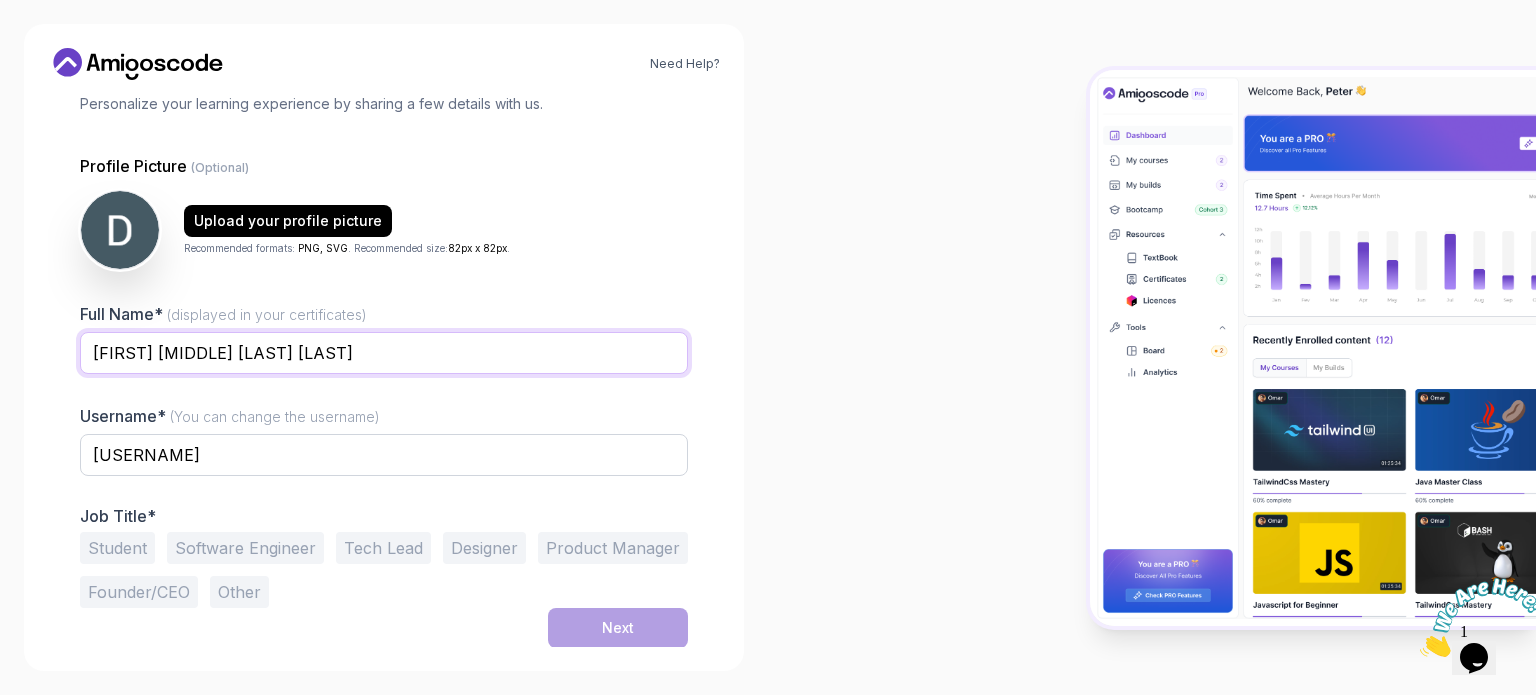 type on "[FIRST] [MIDDLE] [LAST]" 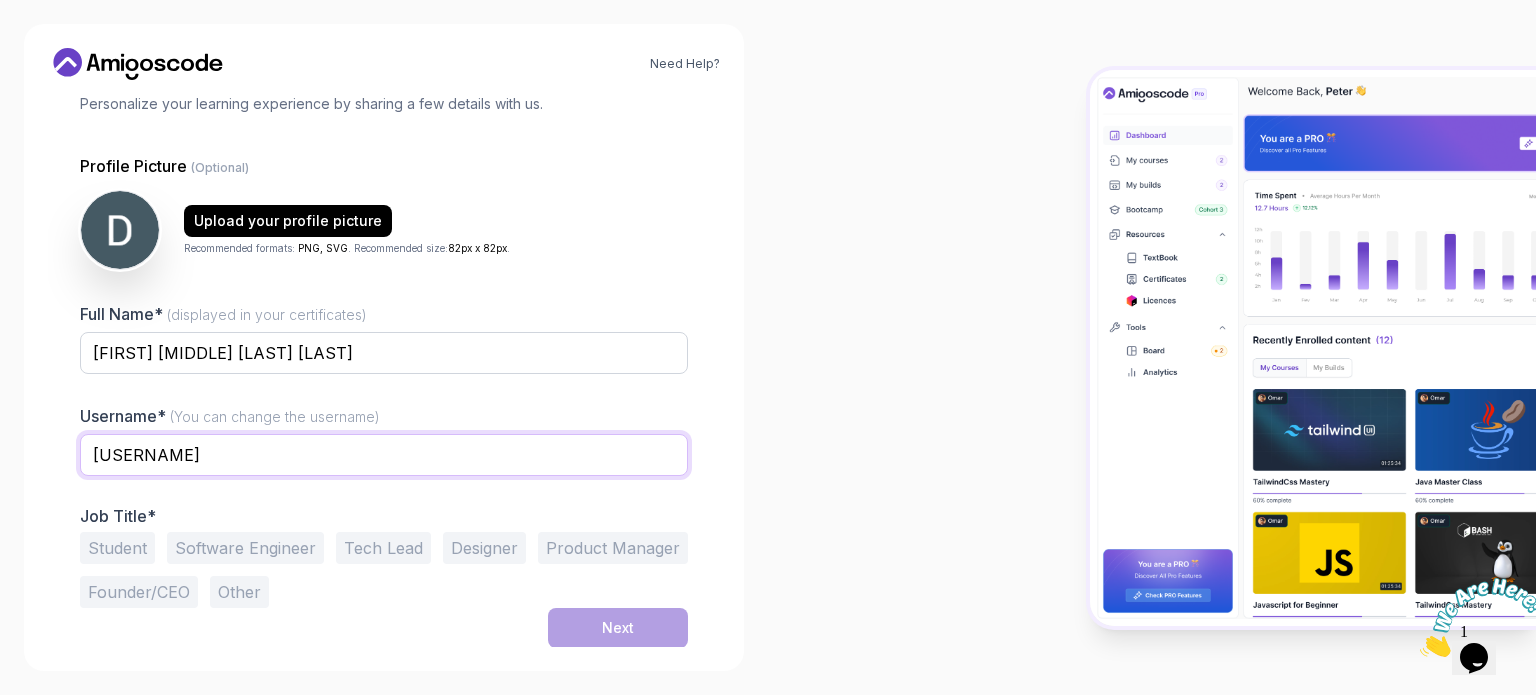 click on "boldlemminga9557" at bounding box center [384, 455] 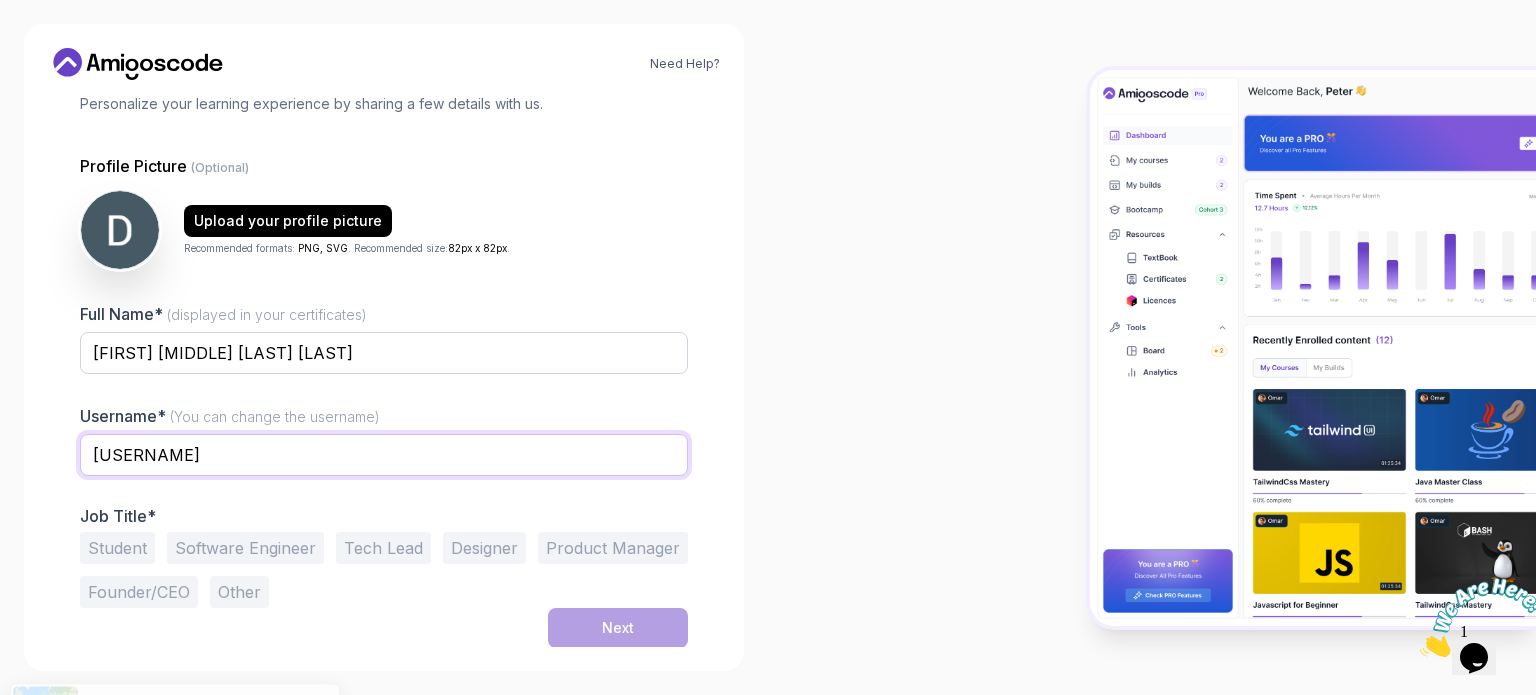 type on "dulcecr" 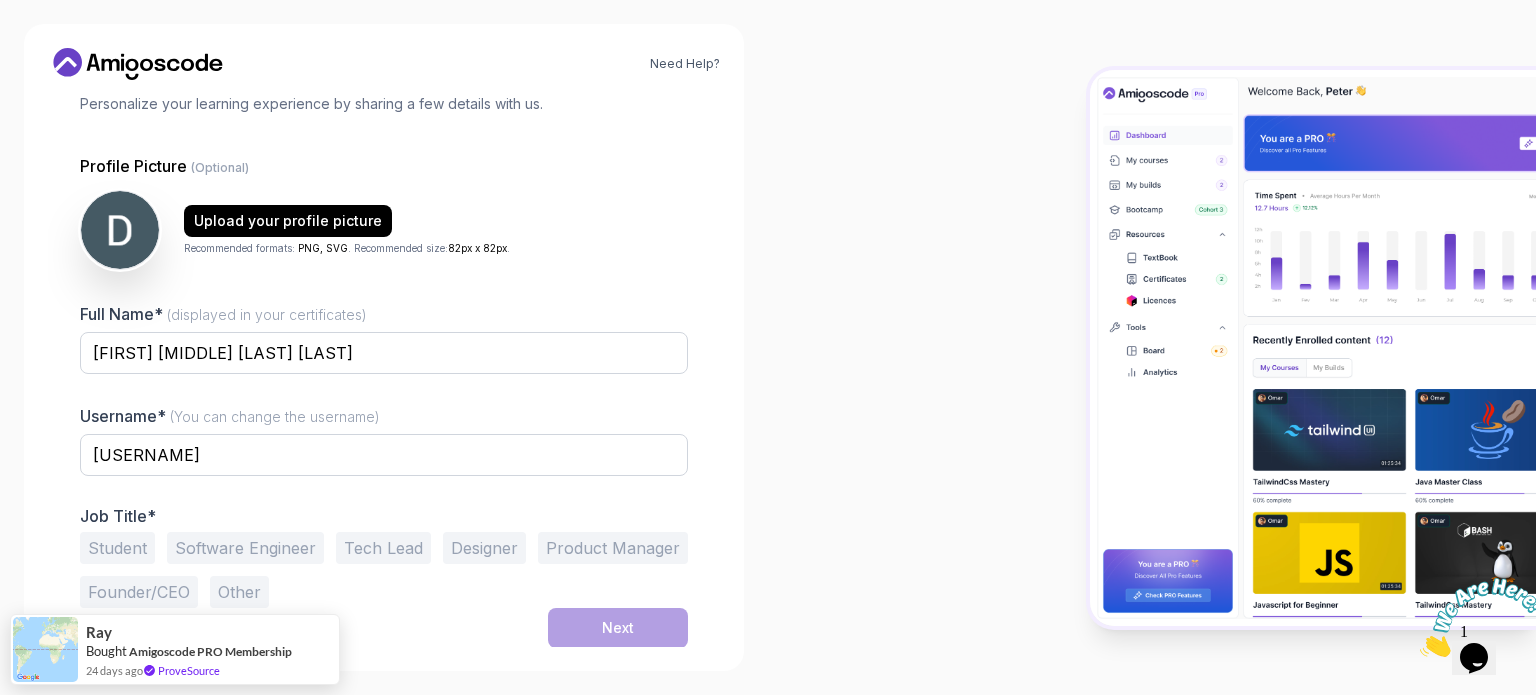 click on "Student" at bounding box center [117, 548] 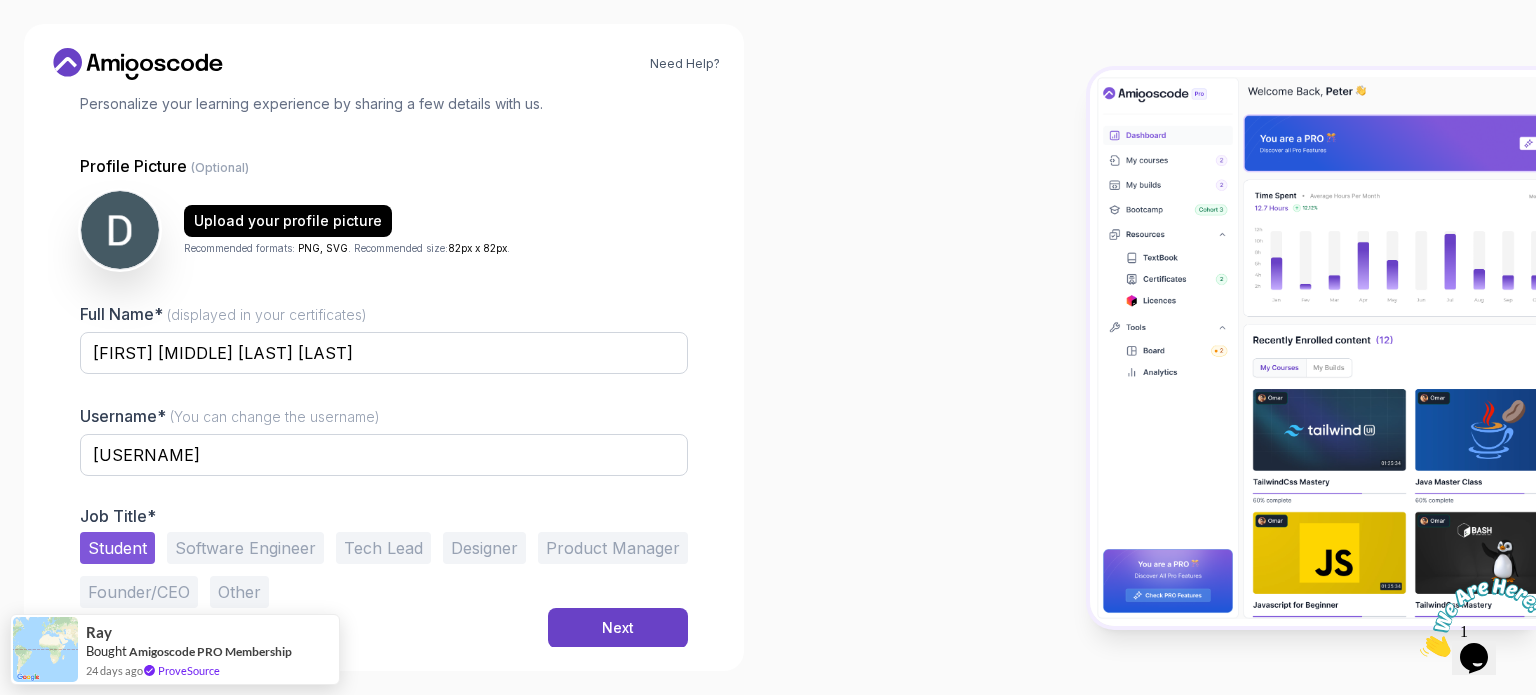 click on "Software Engineer" at bounding box center (245, 548) 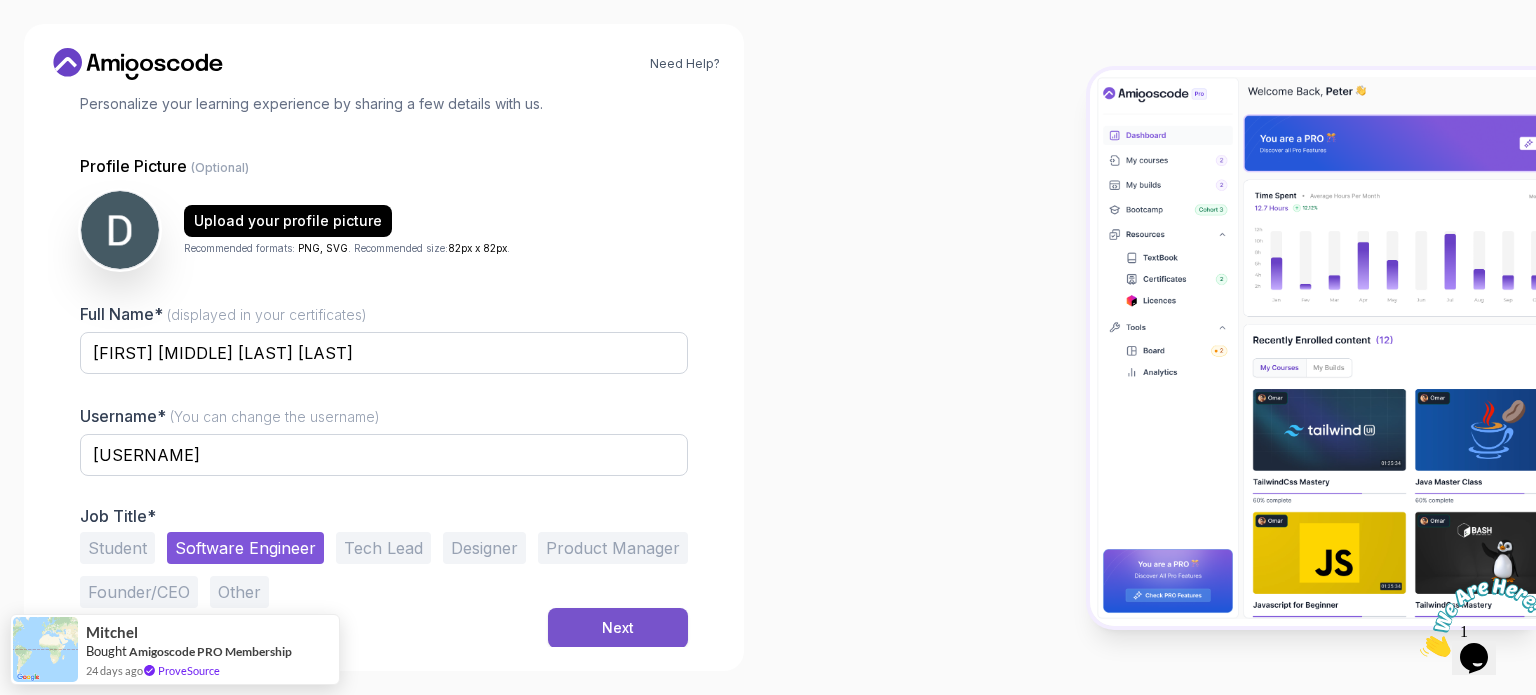 click on "Next" at bounding box center [618, 628] 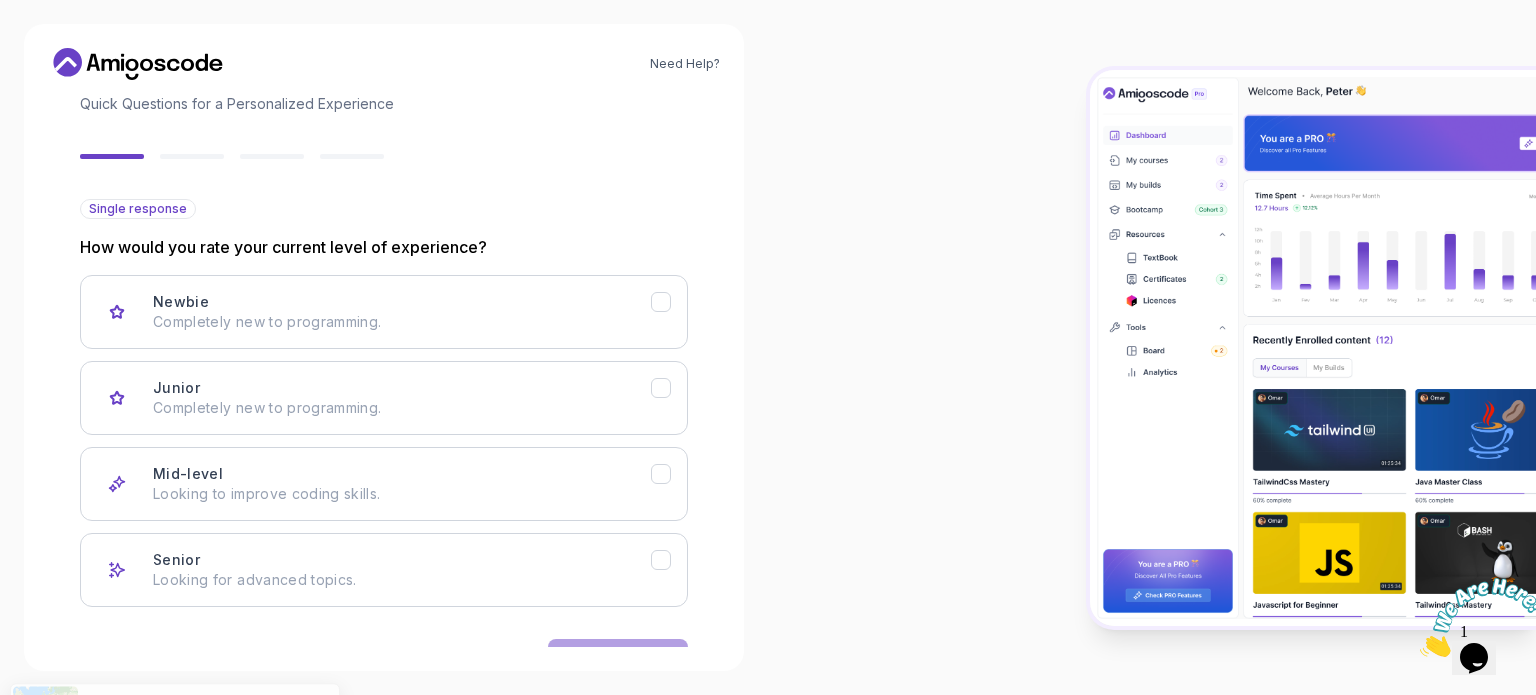 click on "How would you rate your current level of experience?" at bounding box center [384, 247] 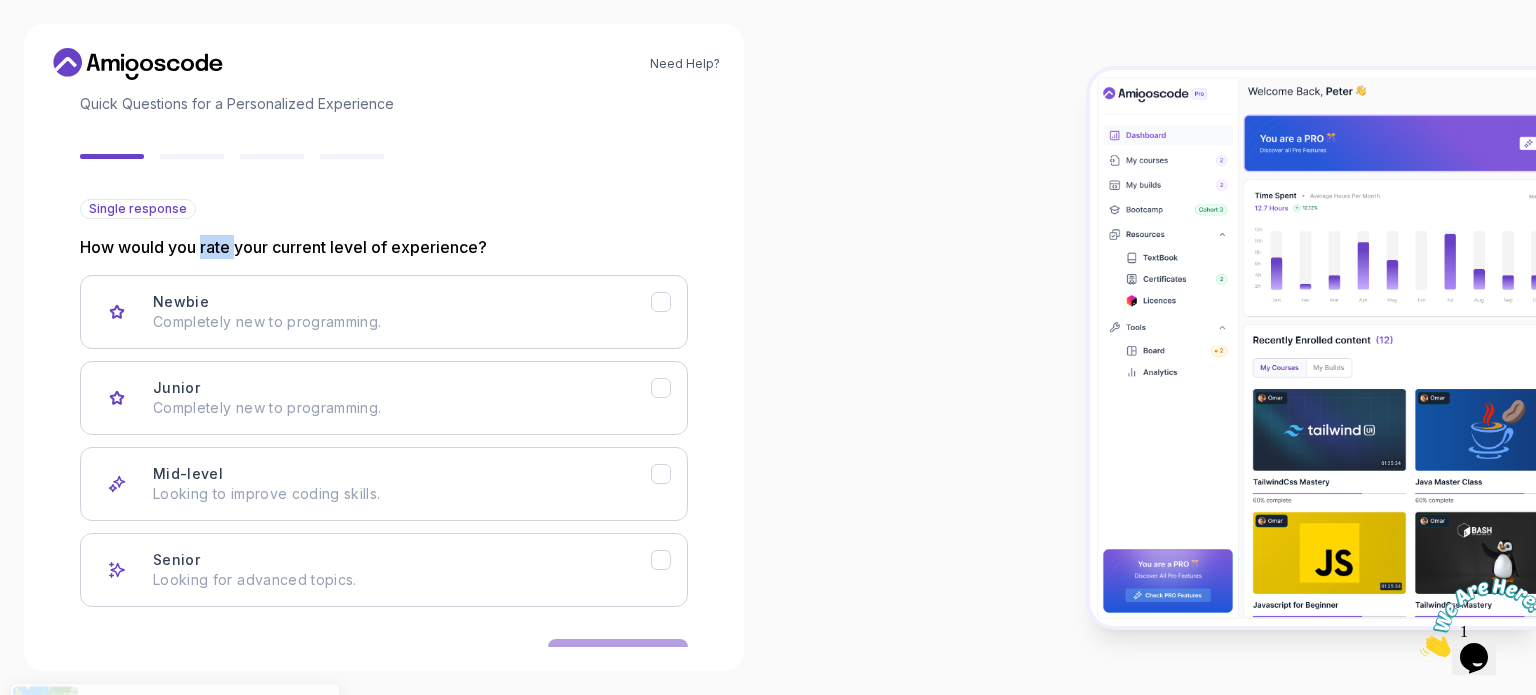 click on "How would you rate your current level of experience?" at bounding box center (384, 247) 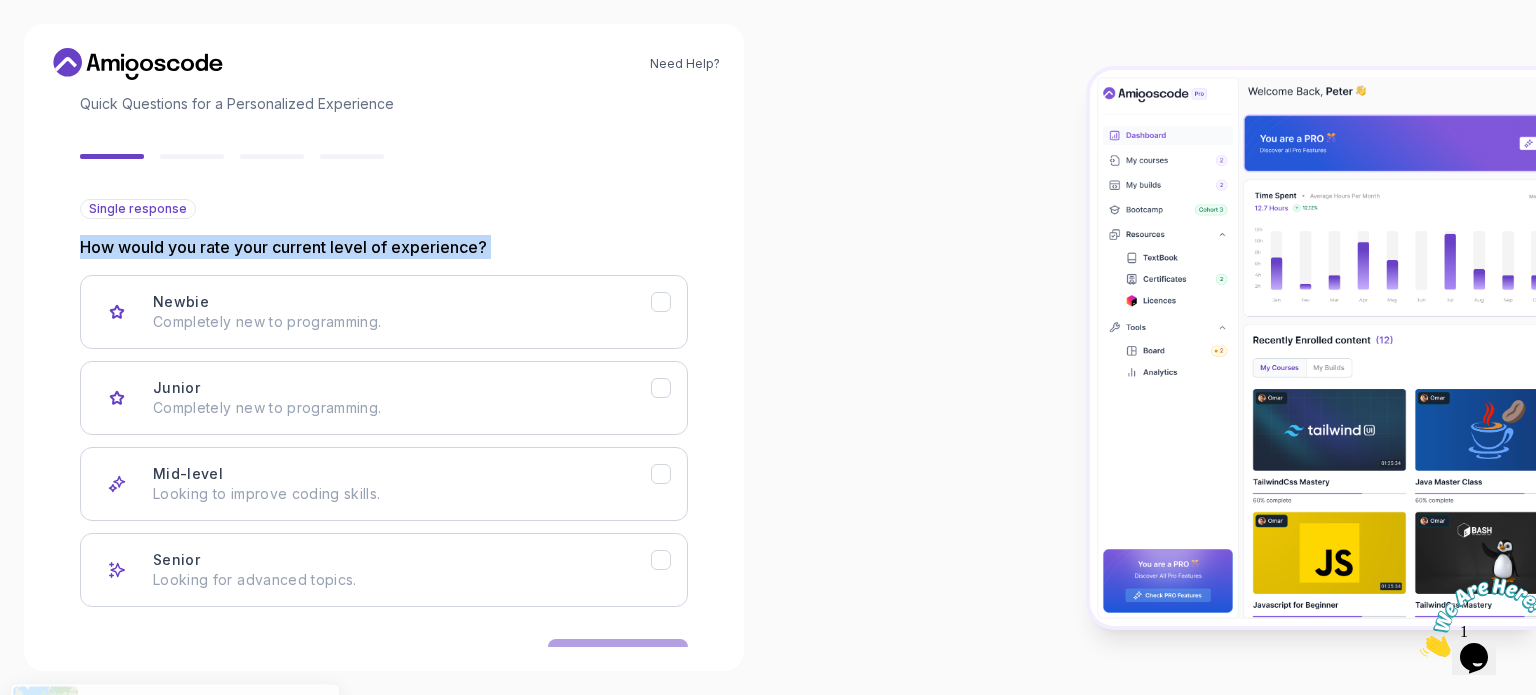 click on "How would you rate your current level of experience?" at bounding box center (384, 247) 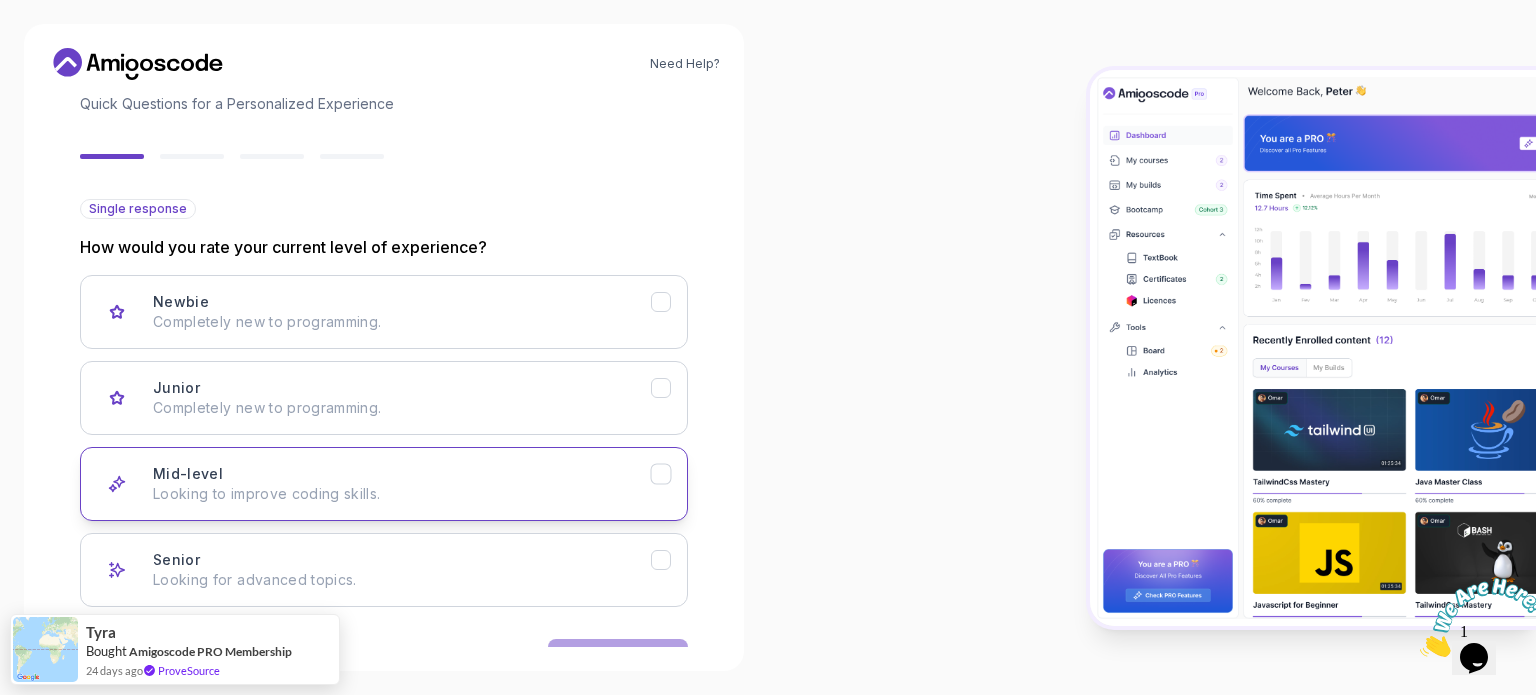 click on "Mid-level Looking to improve coding skills." at bounding box center [402, 484] 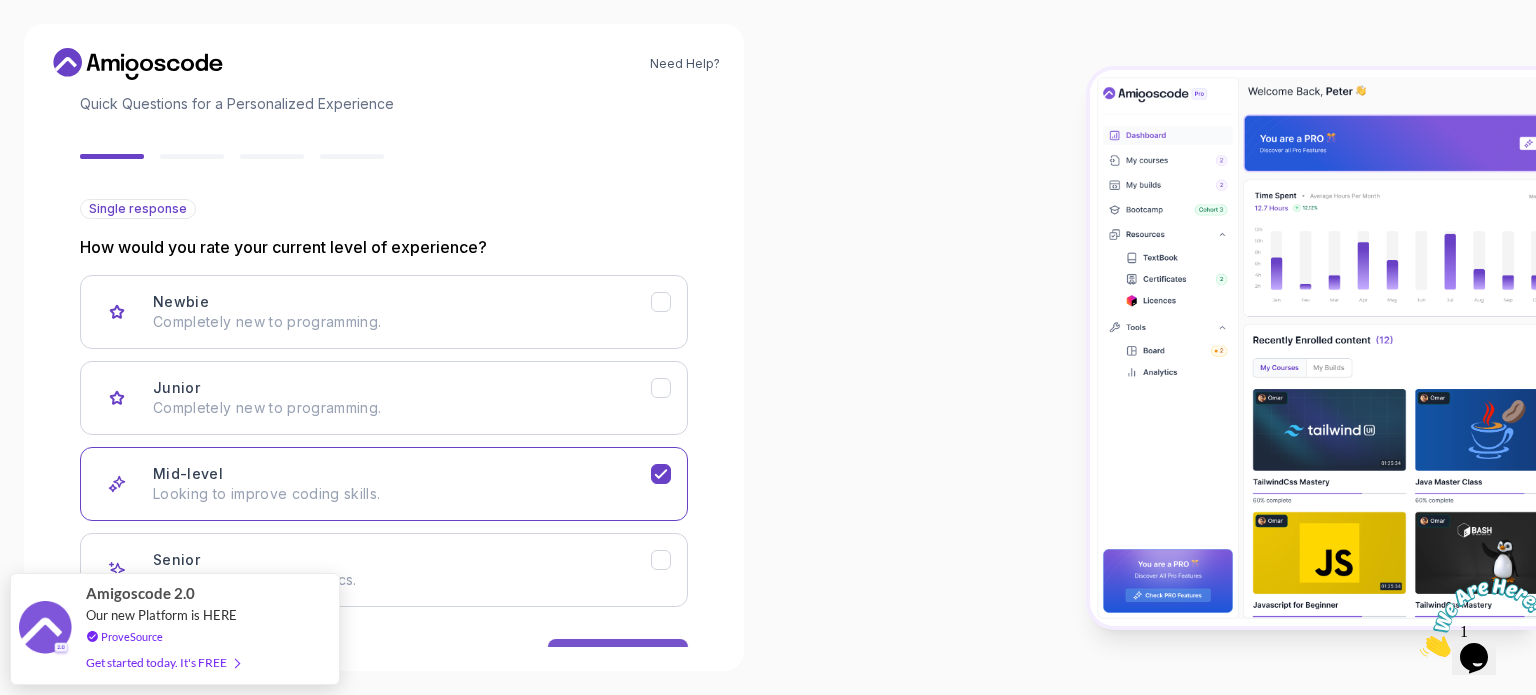 click on "Next" at bounding box center [618, 659] 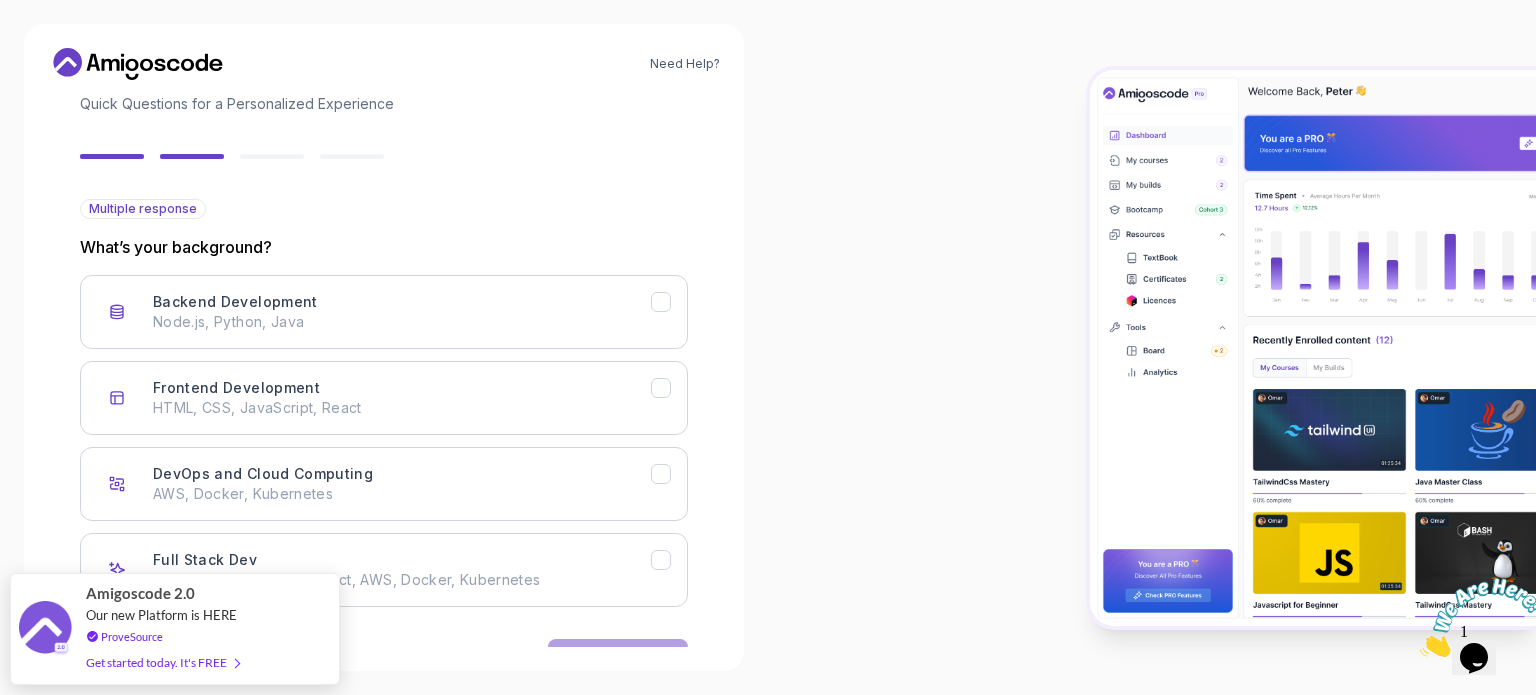 click on "What’s your background?" at bounding box center (384, 247) 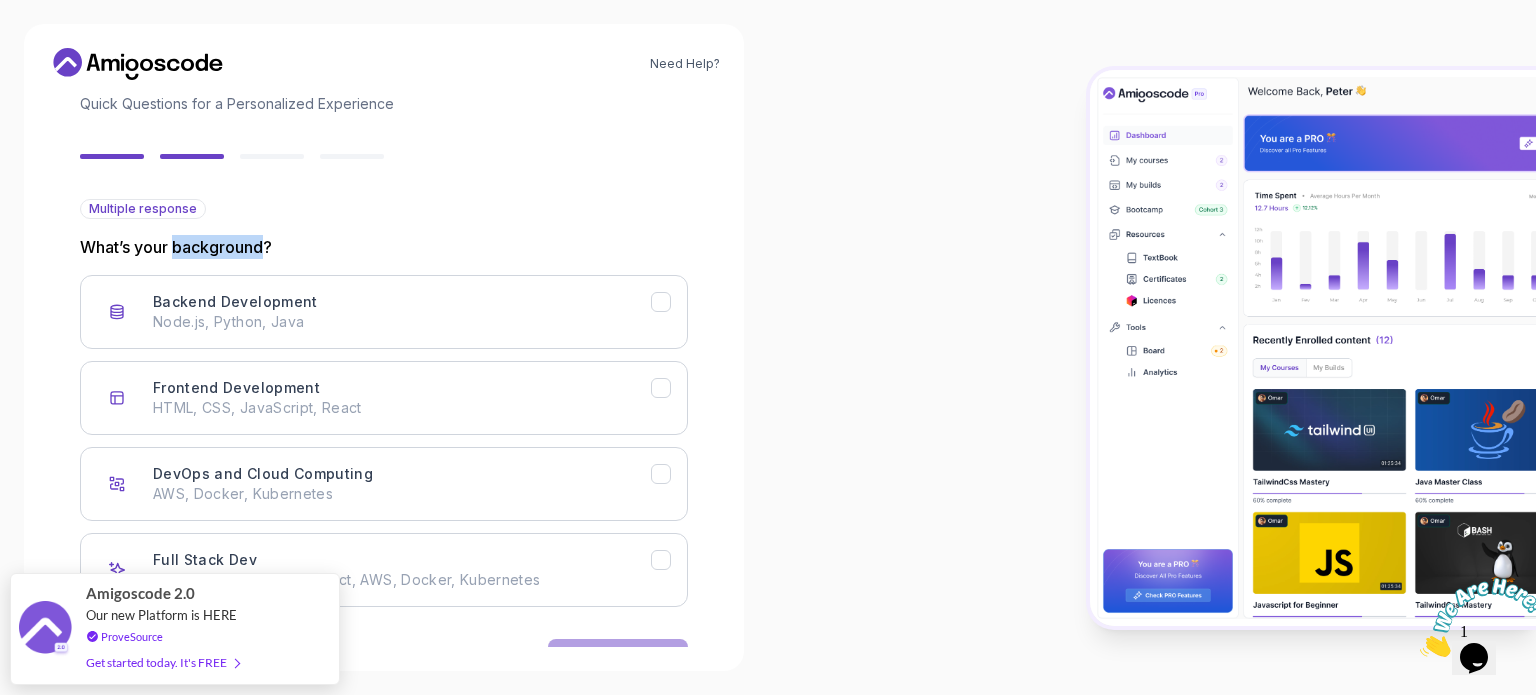 click on "What’s your background?" at bounding box center [384, 247] 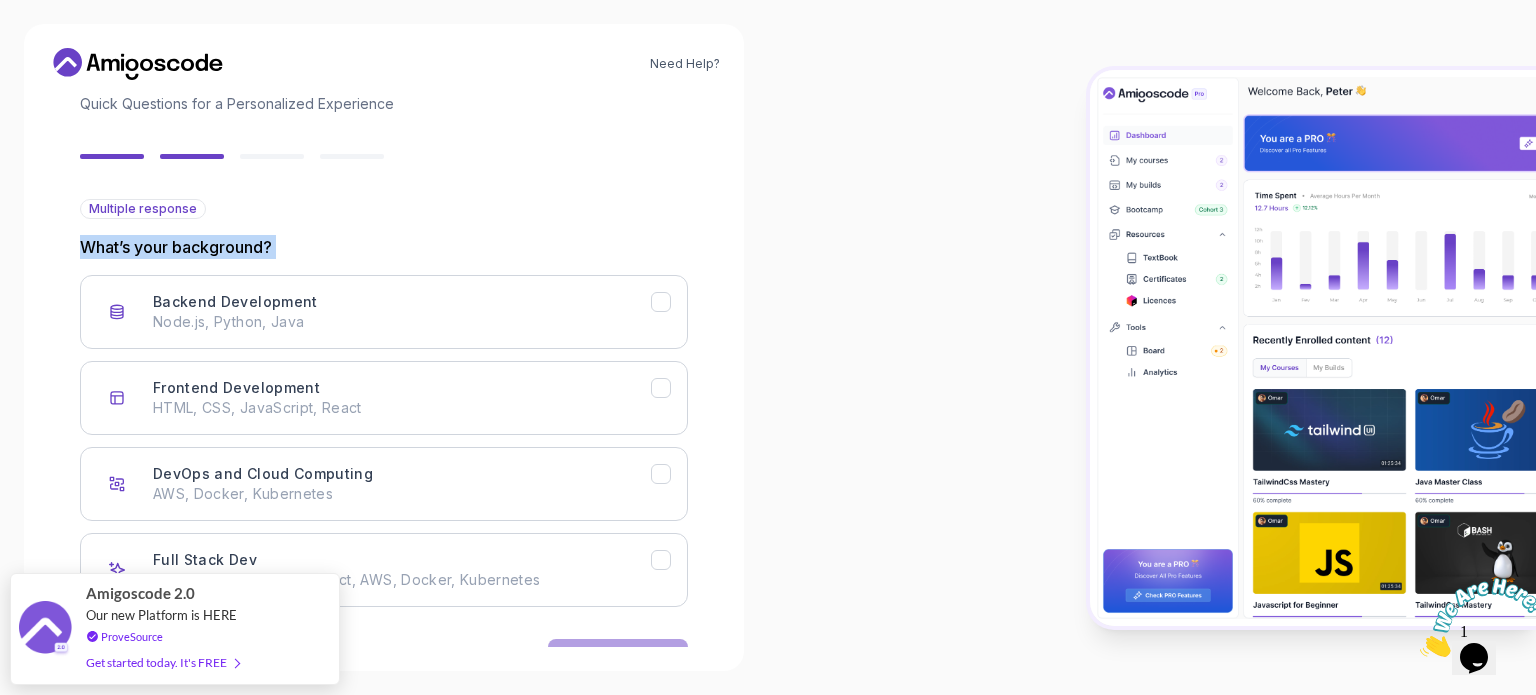 click on "What’s your background?" at bounding box center (384, 247) 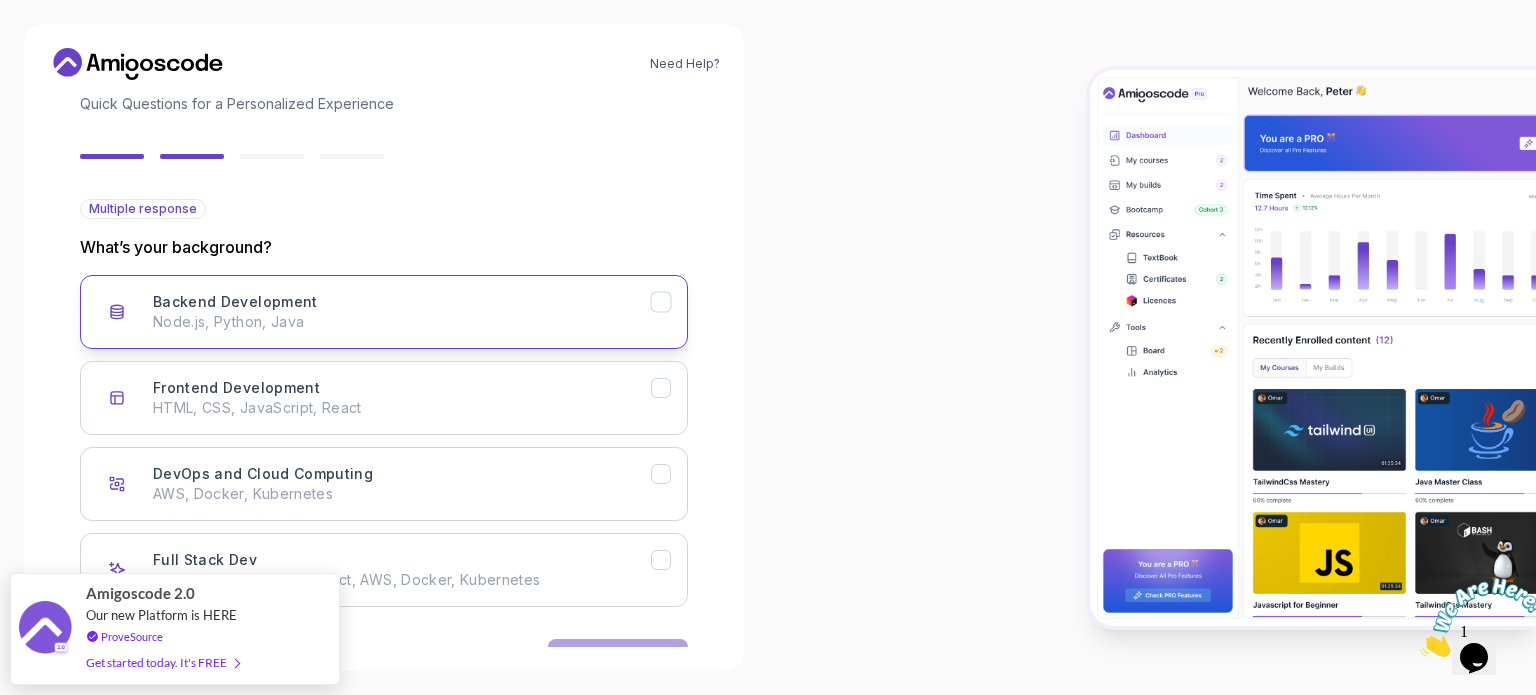 click 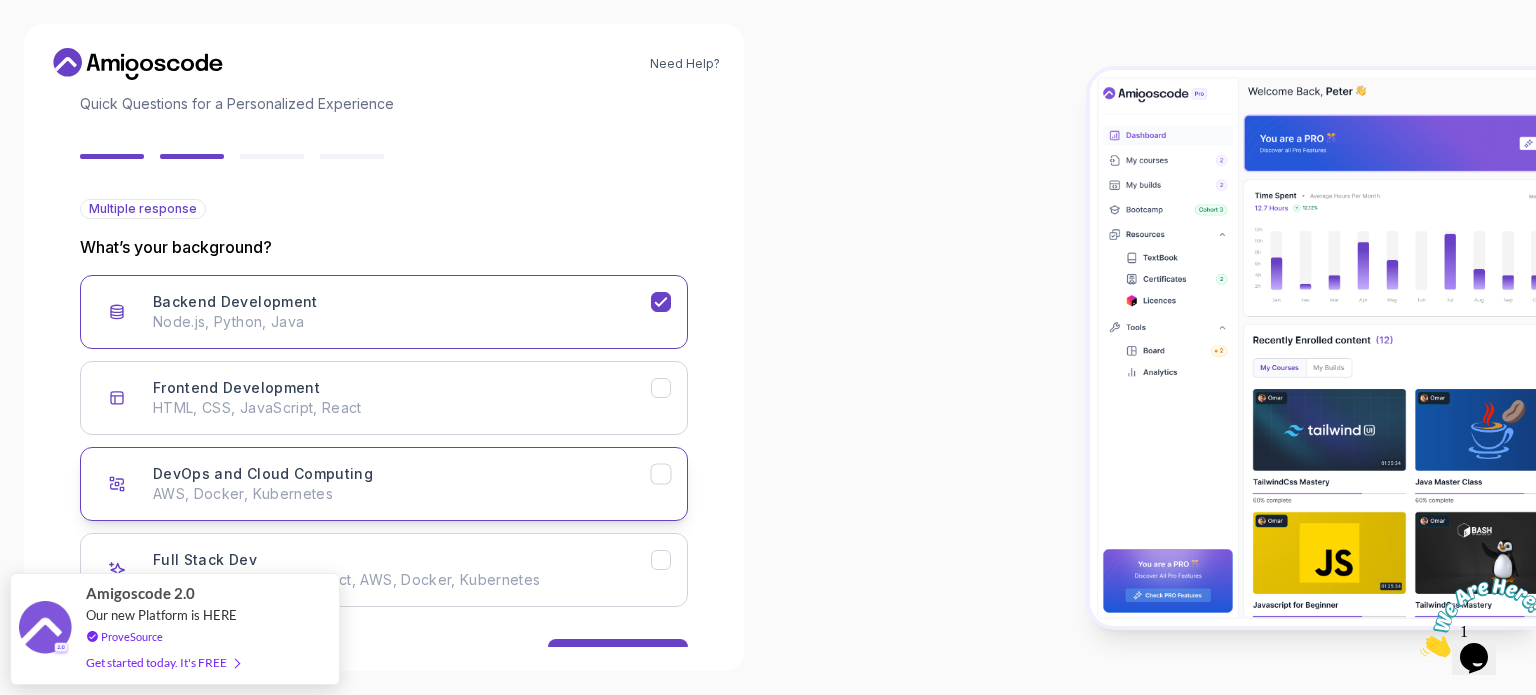 click on "DevOps and Cloud Computing AWS, Docker, Kubernetes" at bounding box center (402, 484) 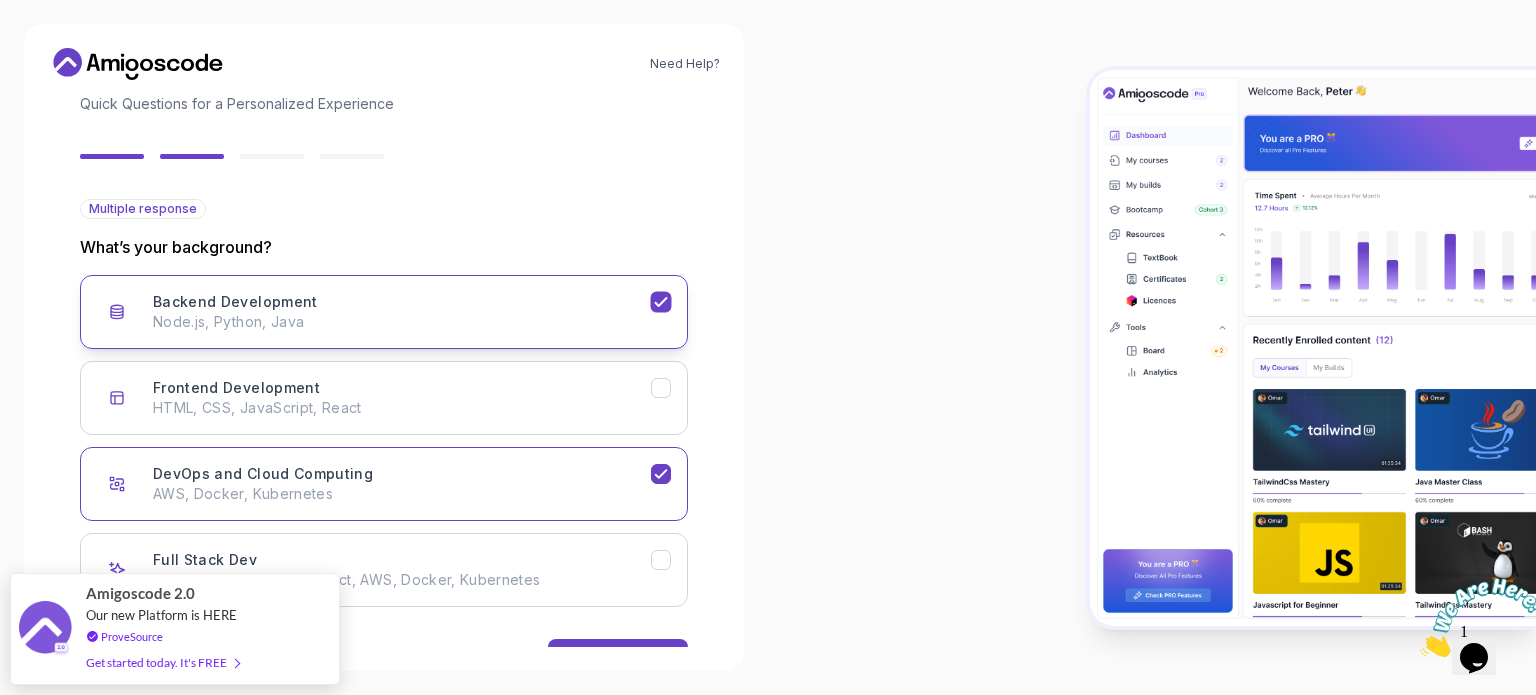 click 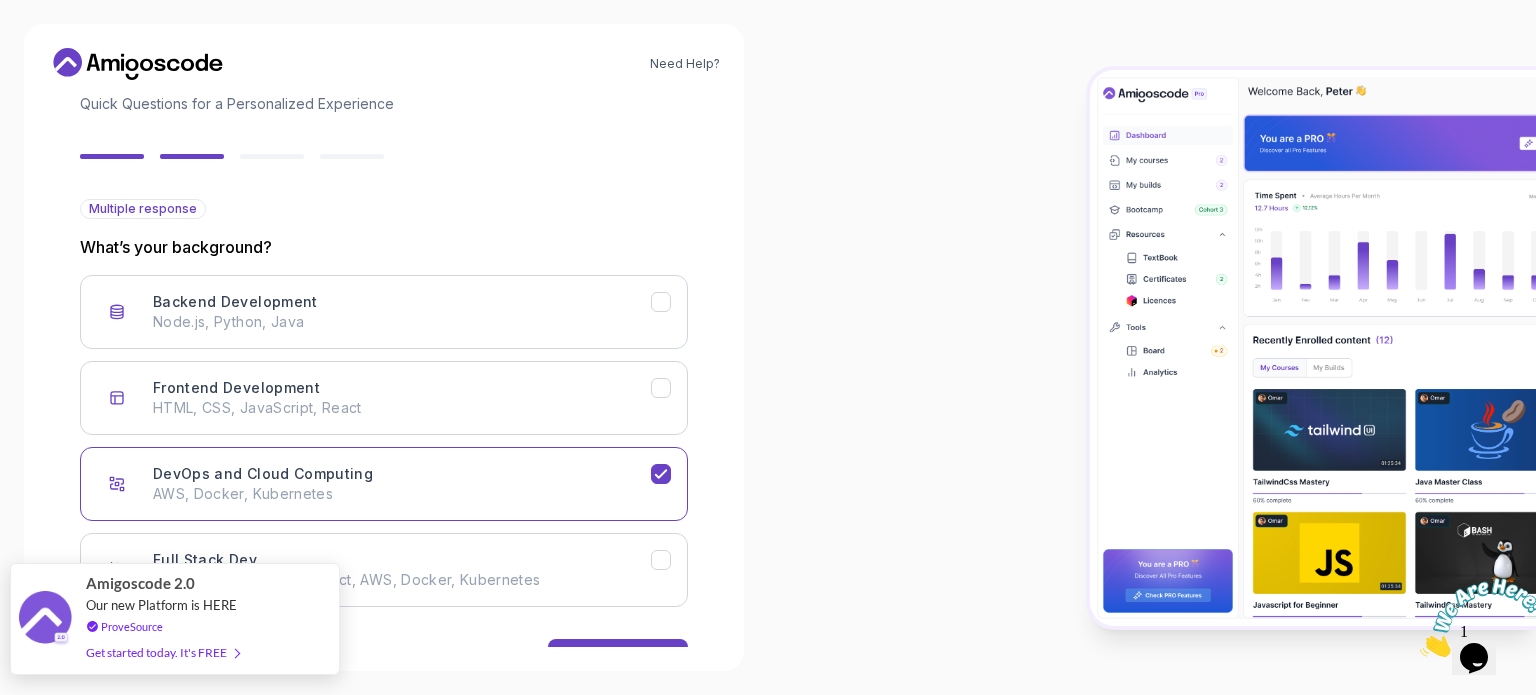 click at bounding box center (233, 652) 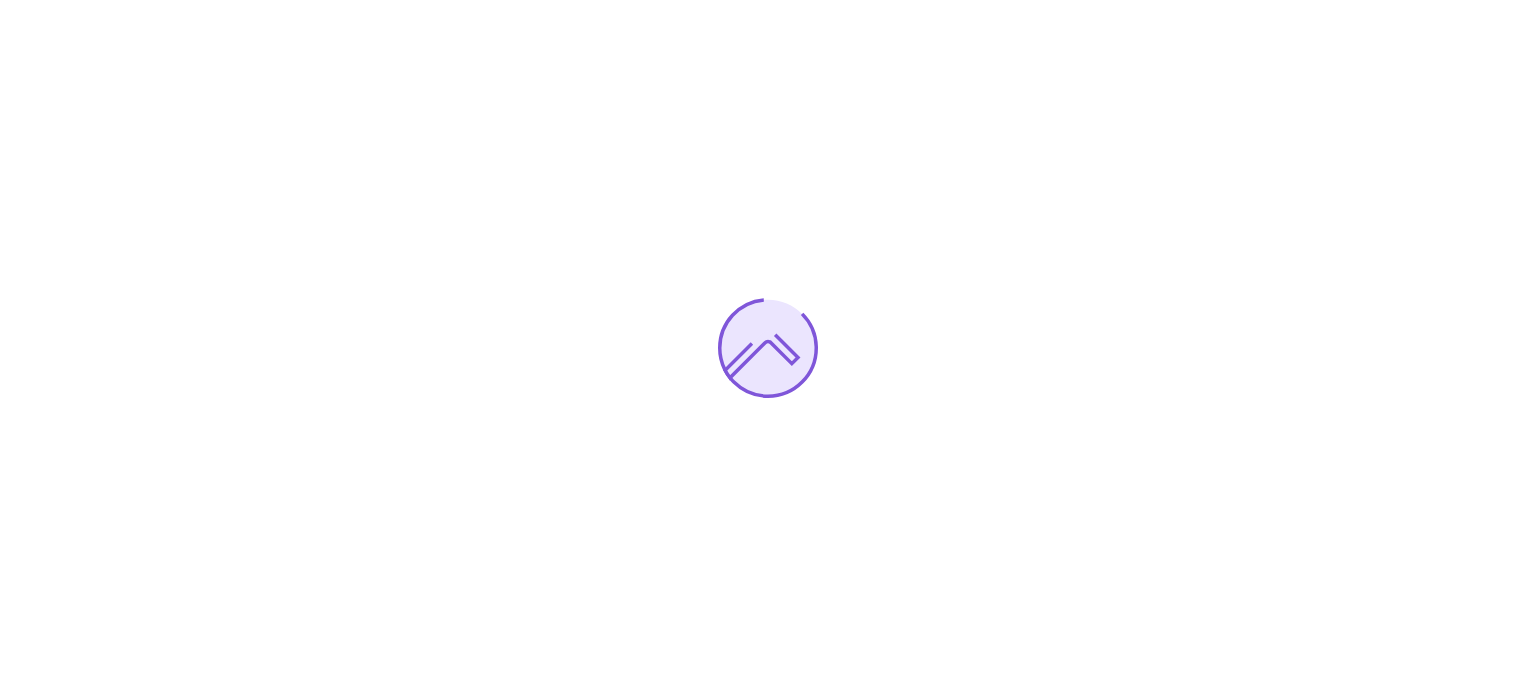 scroll, scrollTop: 0, scrollLeft: 0, axis: both 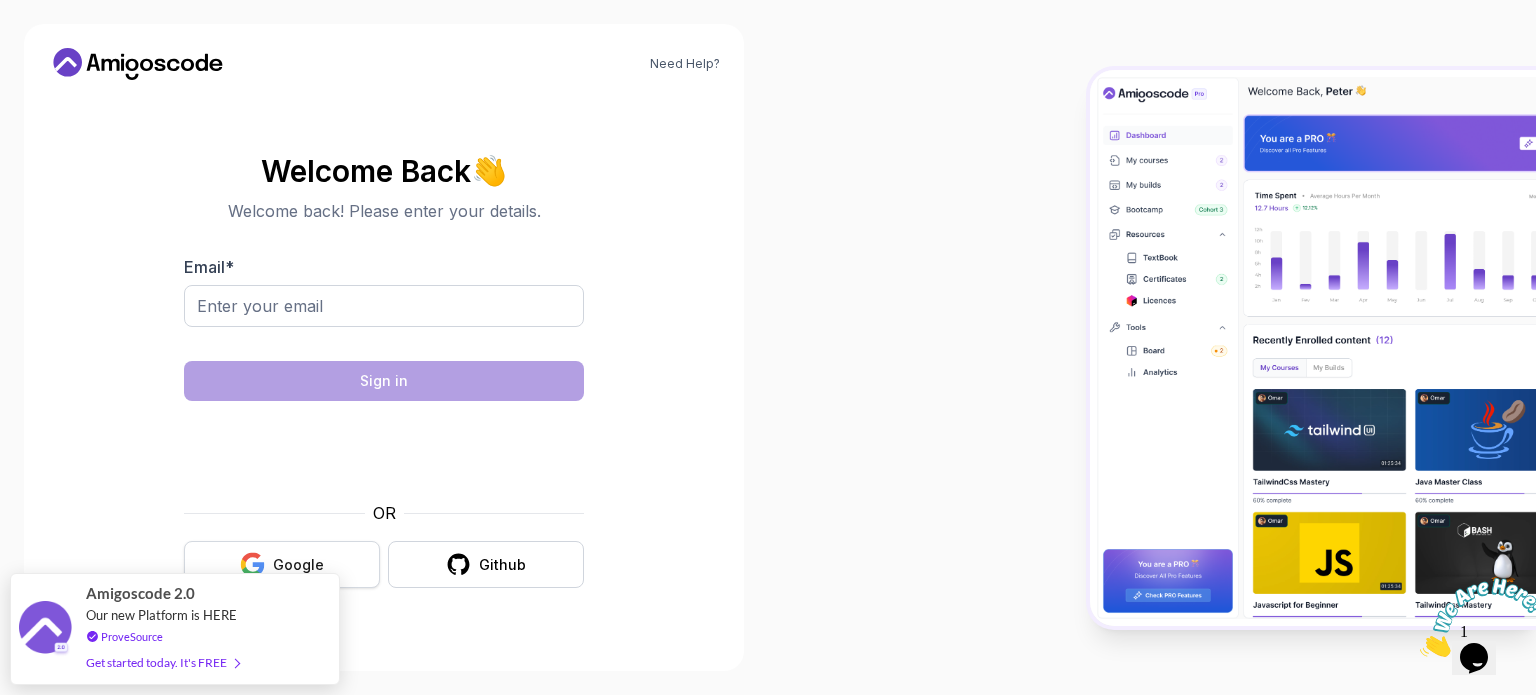 click on "Google" at bounding box center [282, 564] 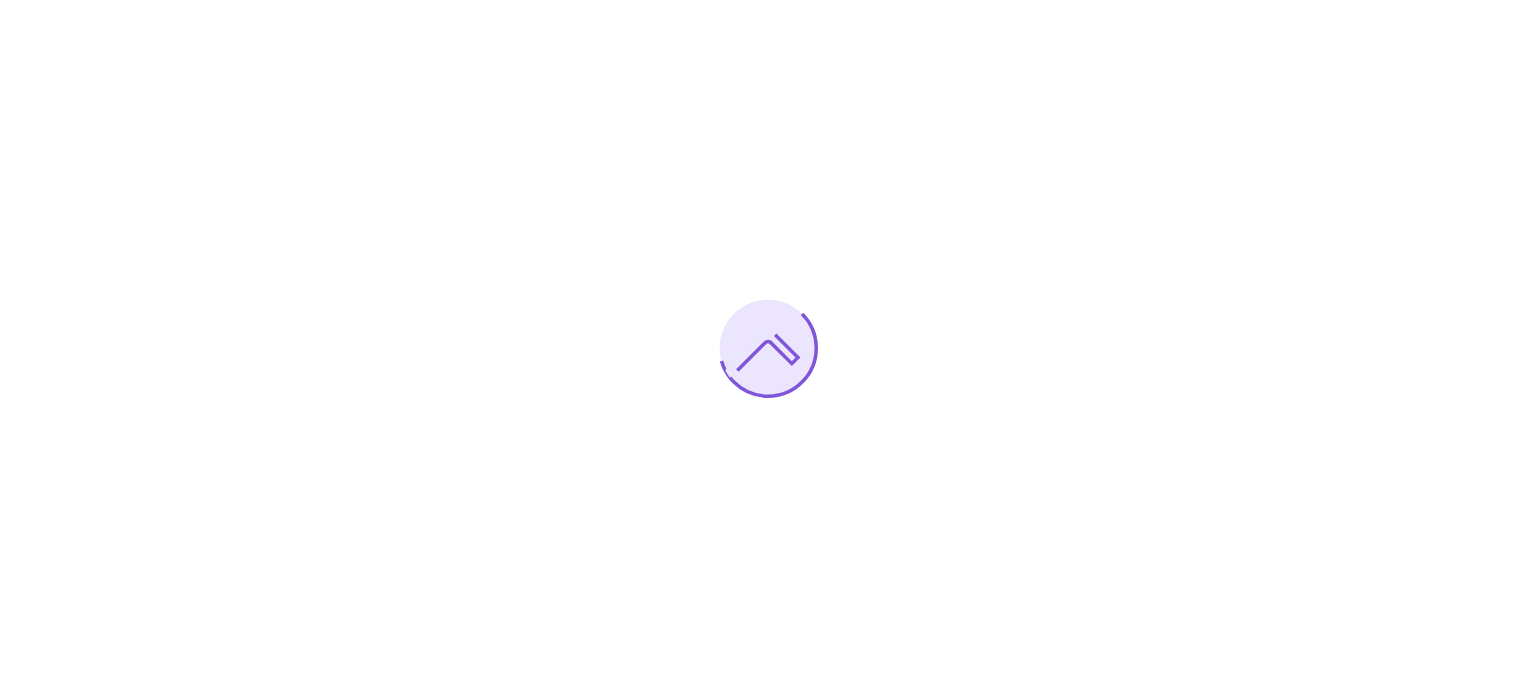 scroll, scrollTop: 0, scrollLeft: 0, axis: both 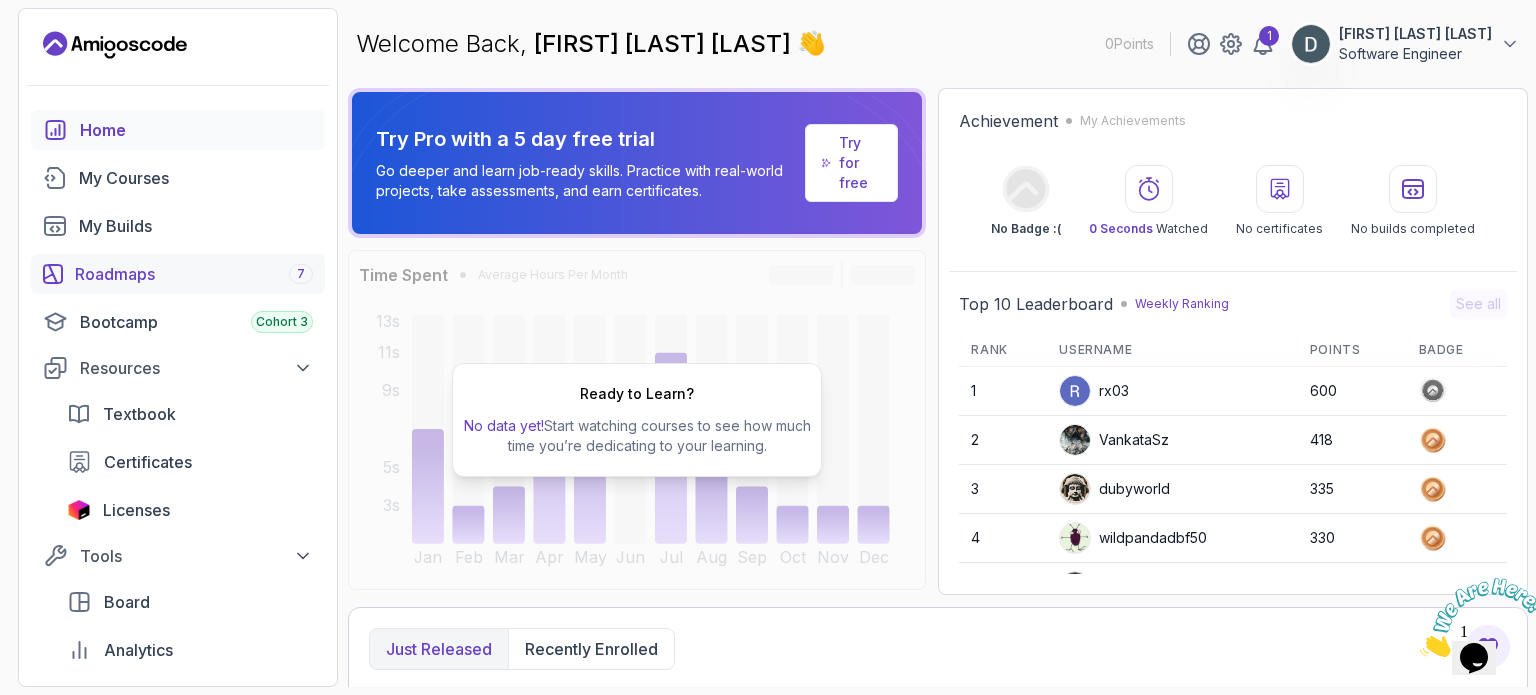 click on "Roadmaps 7" at bounding box center [194, 274] 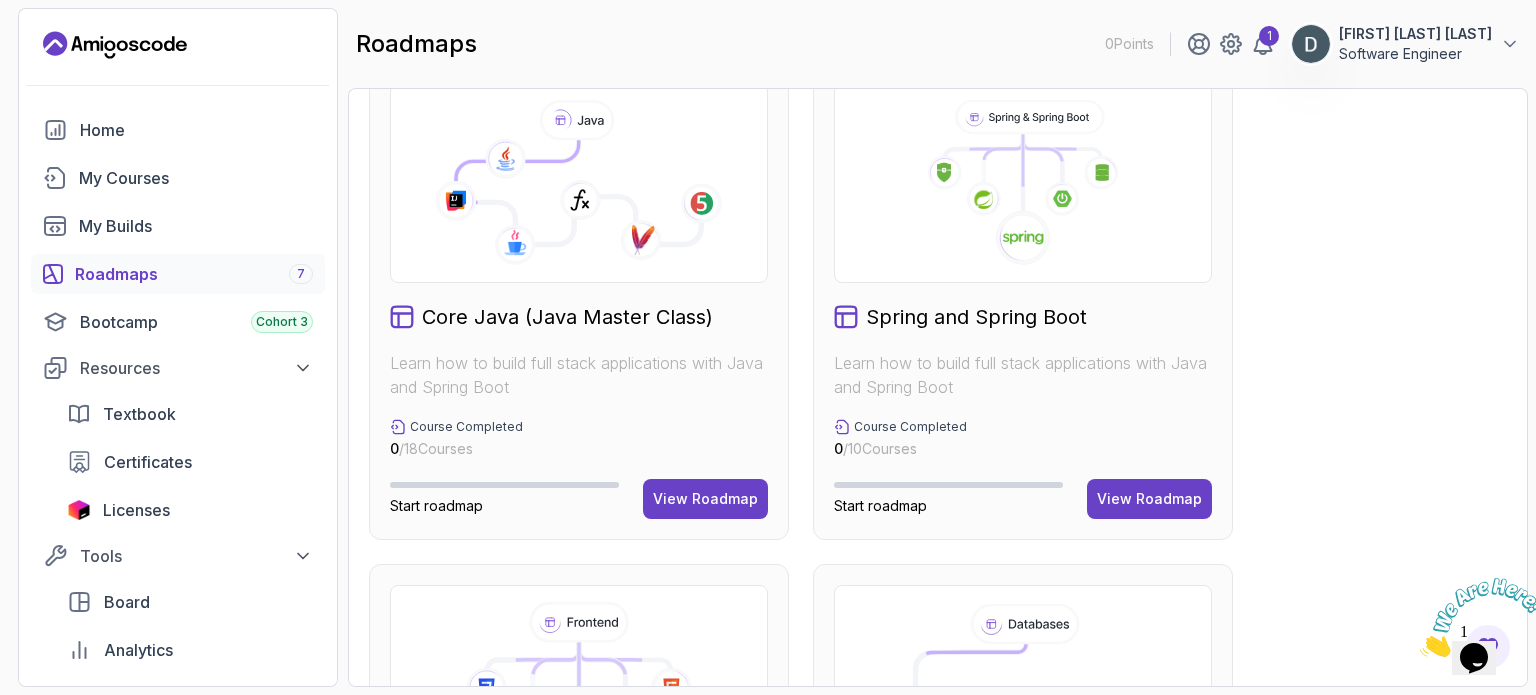scroll, scrollTop: 524, scrollLeft: 0, axis: vertical 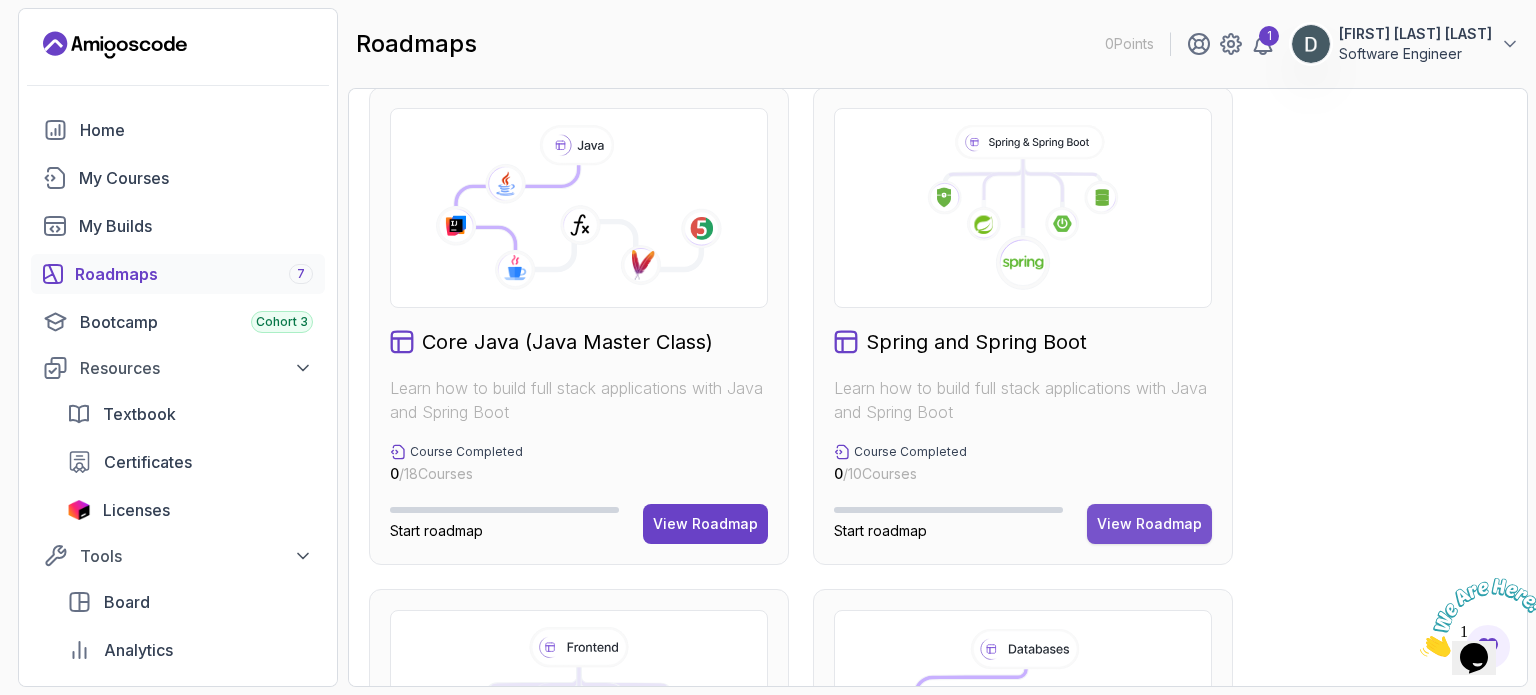 click on "View Roadmap" at bounding box center (1149, 524) 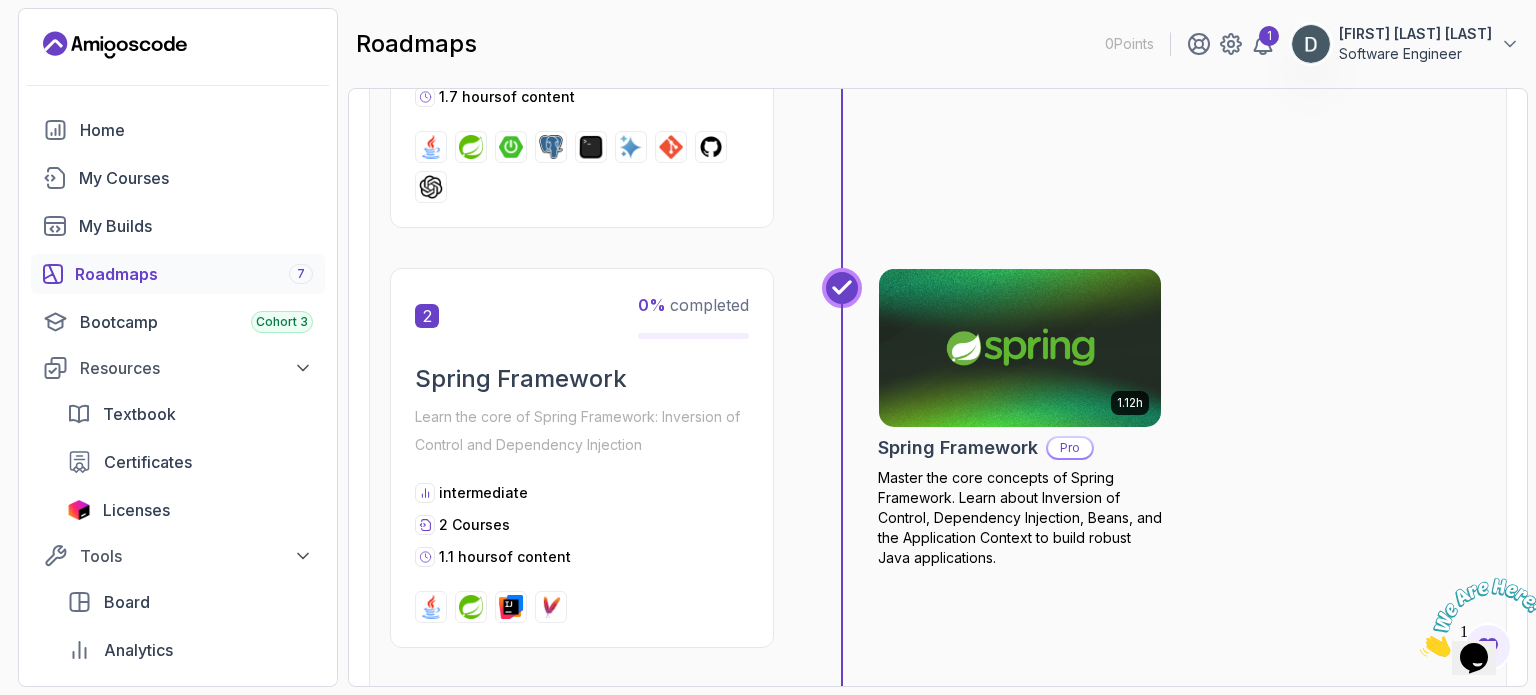 scroll, scrollTop: 720, scrollLeft: 0, axis: vertical 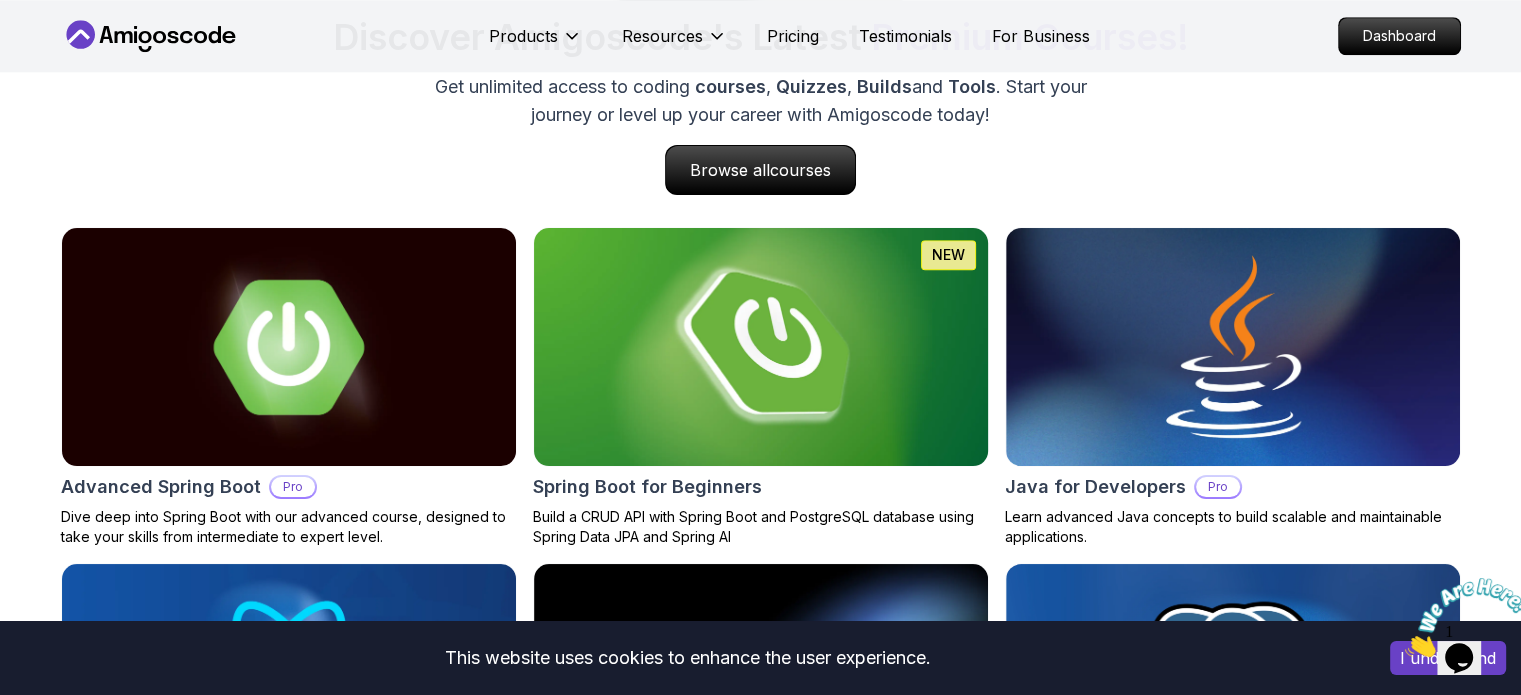 click at bounding box center [760, 347] 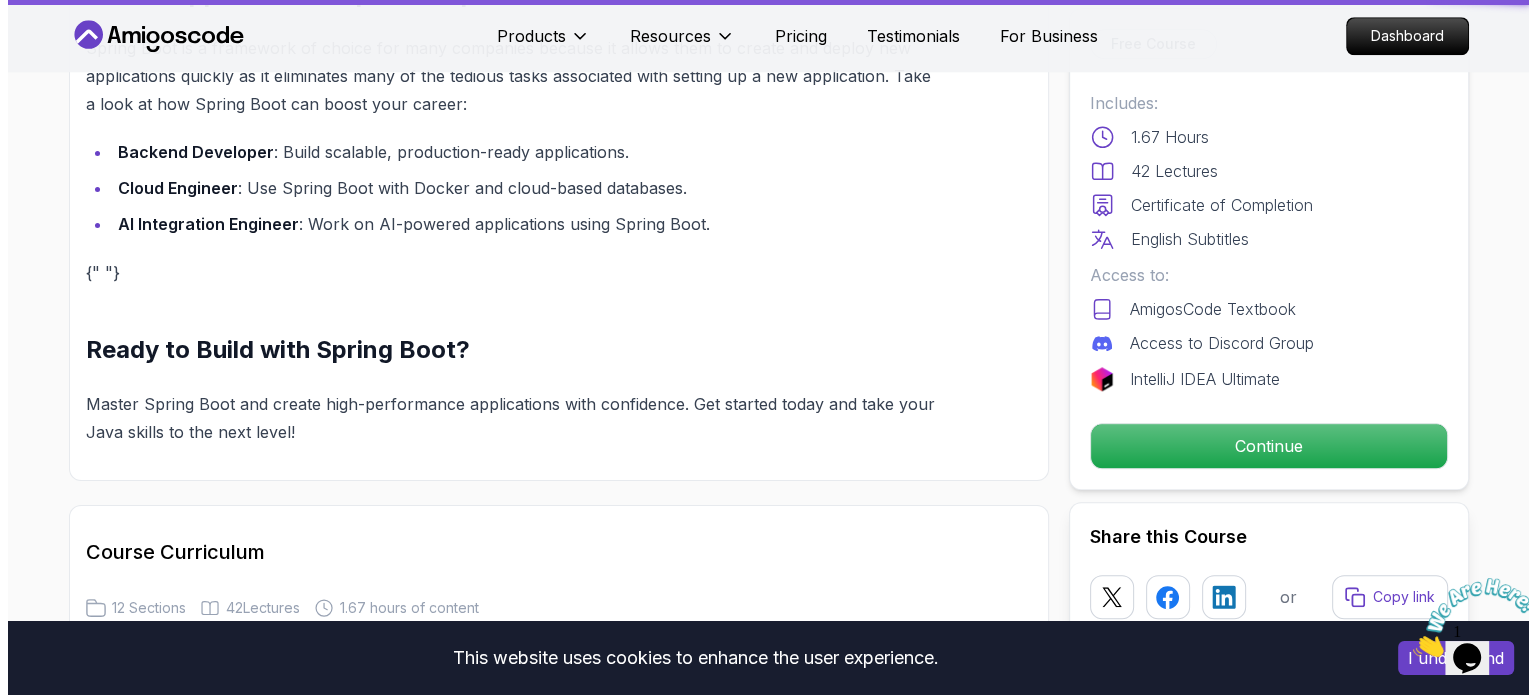 scroll, scrollTop: 0, scrollLeft: 0, axis: both 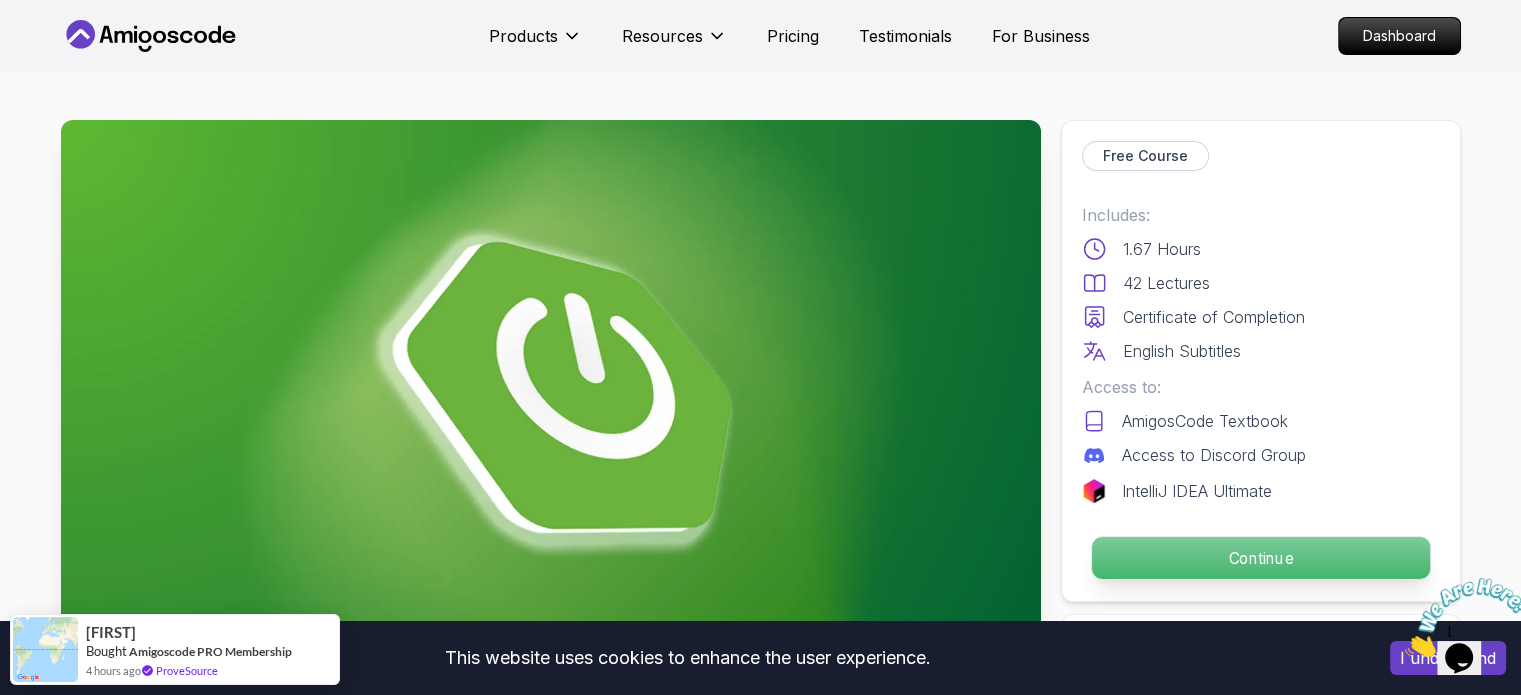 click on "Continue" at bounding box center [1260, 558] 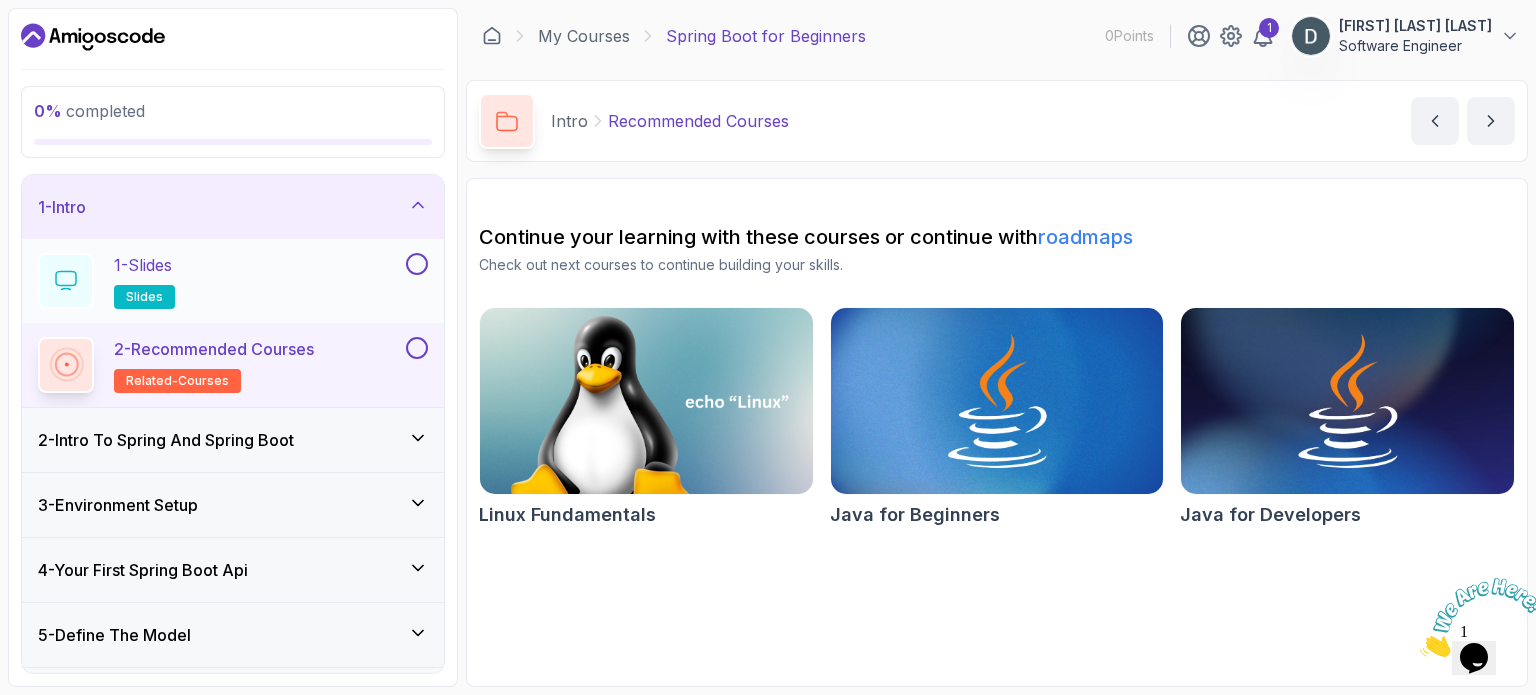 click at bounding box center (417, 264) 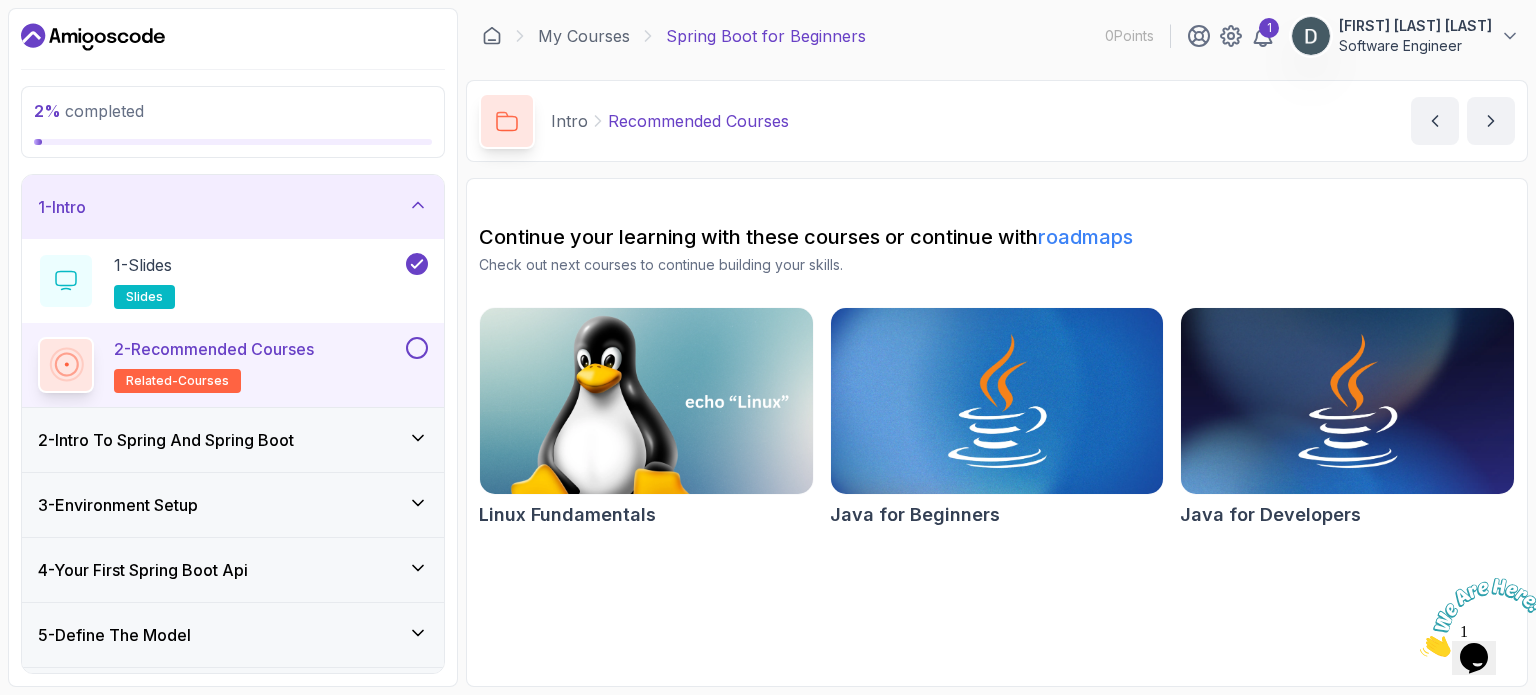 click at bounding box center (417, 348) 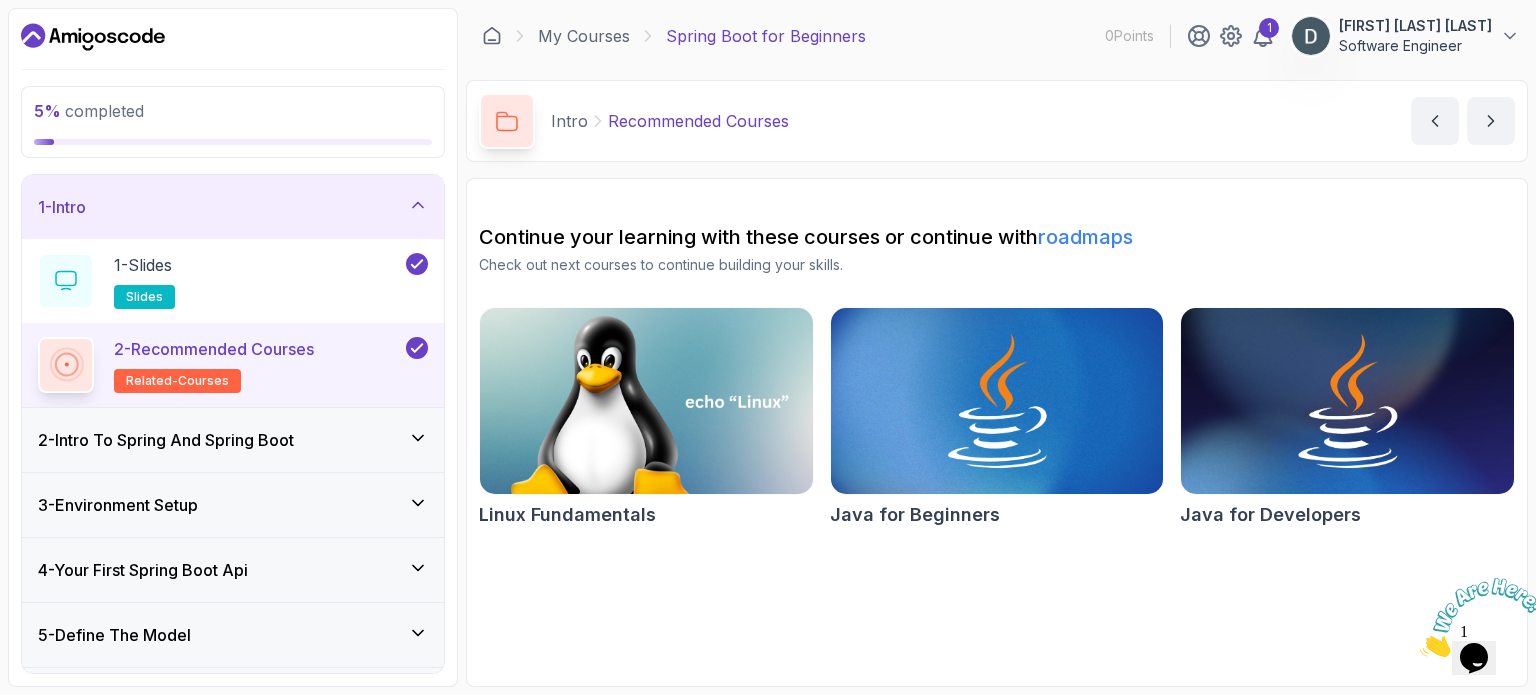 click 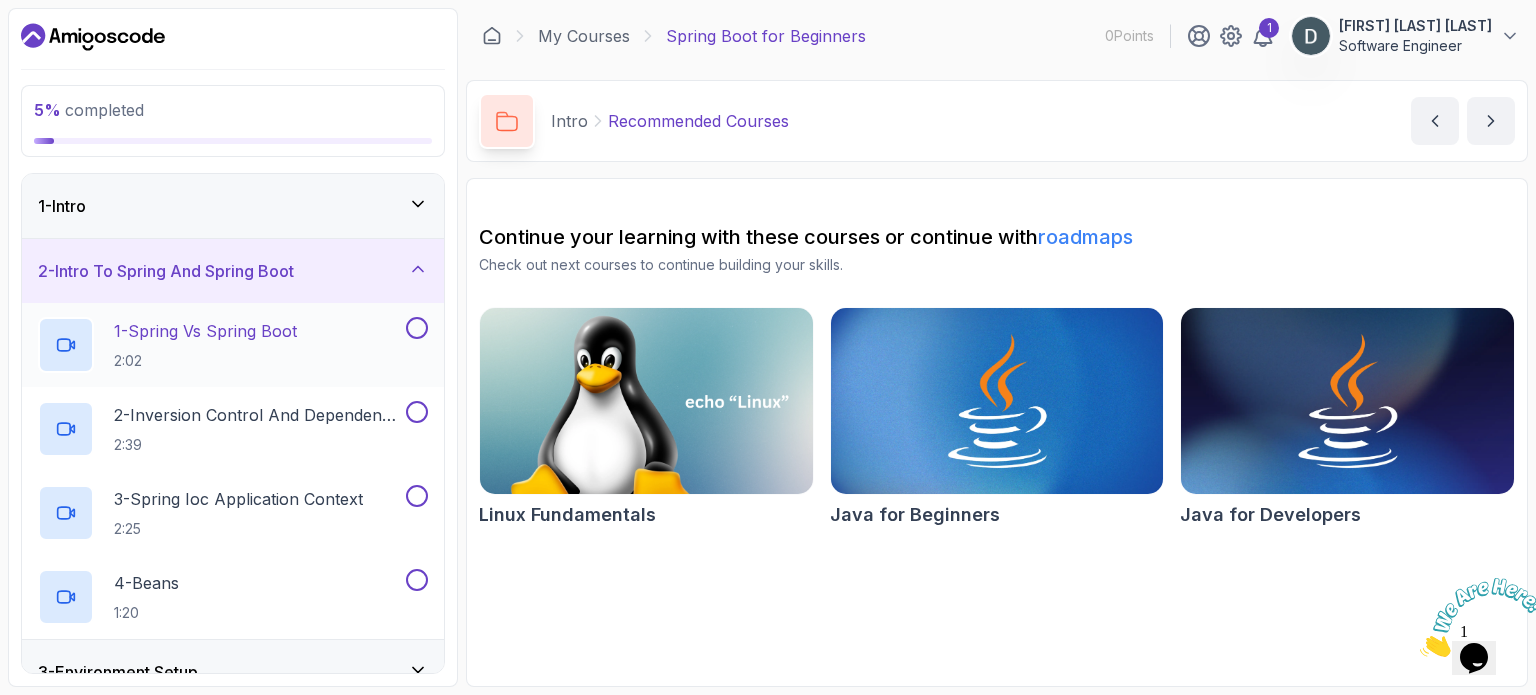 click on "1  -  Spring Vs Spring Boot" at bounding box center [205, 331] 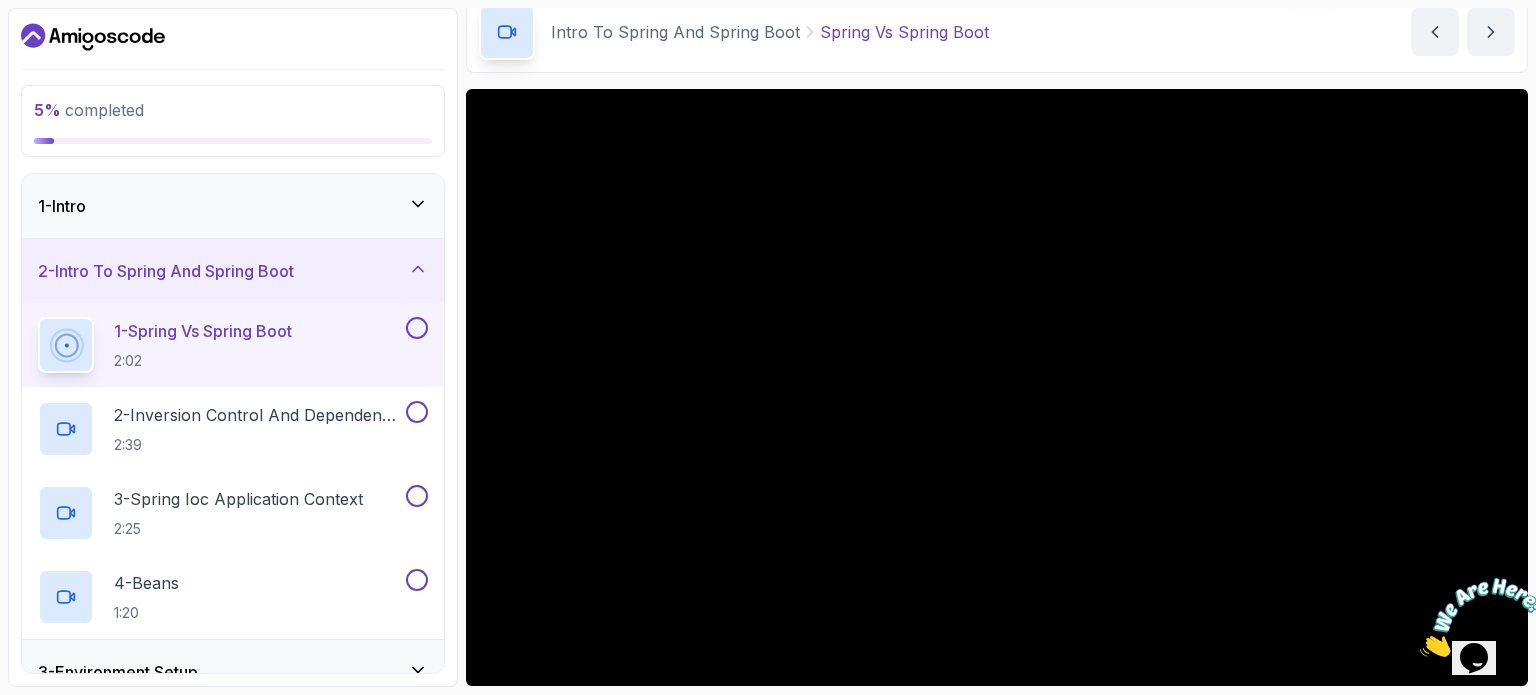scroll, scrollTop: 100, scrollLeft: 0, axis: vertical 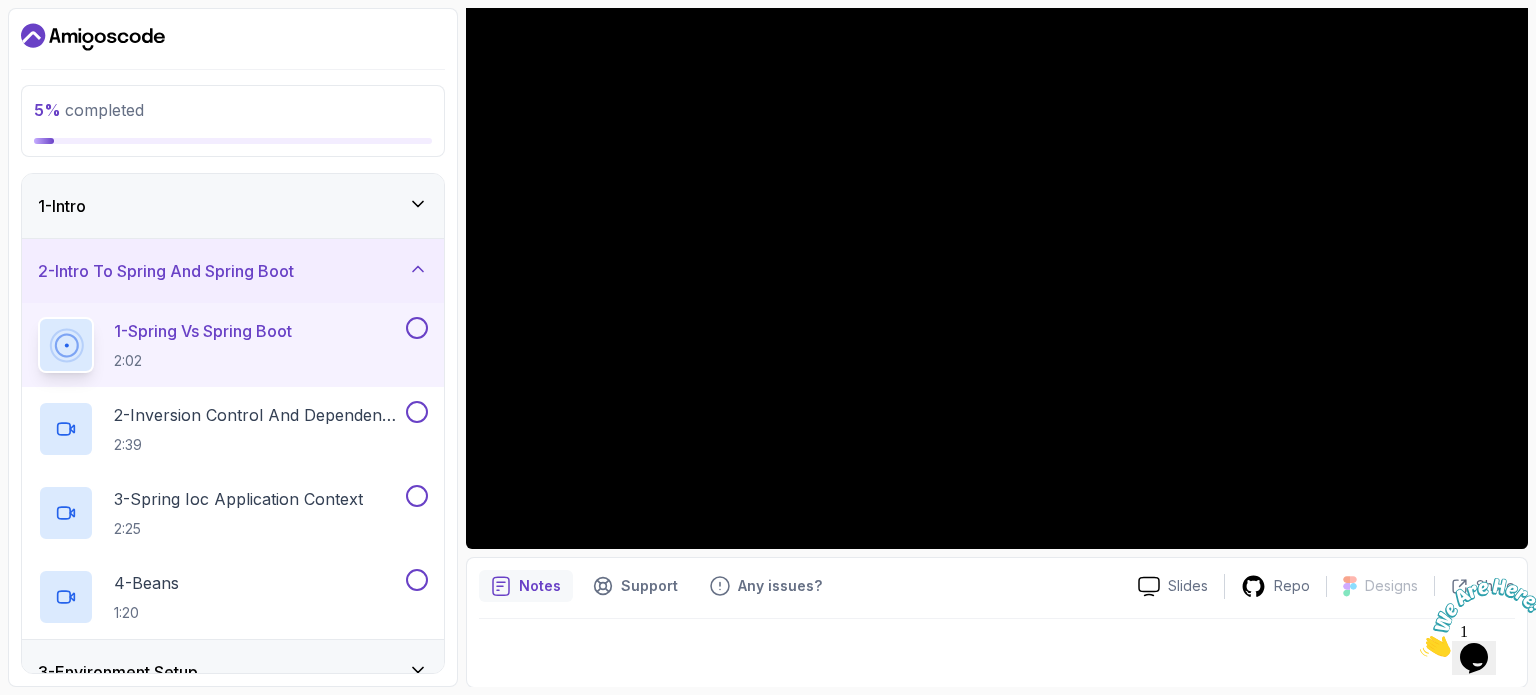 click on "Notes Support Any issues?" at bounding box center (800, 586) 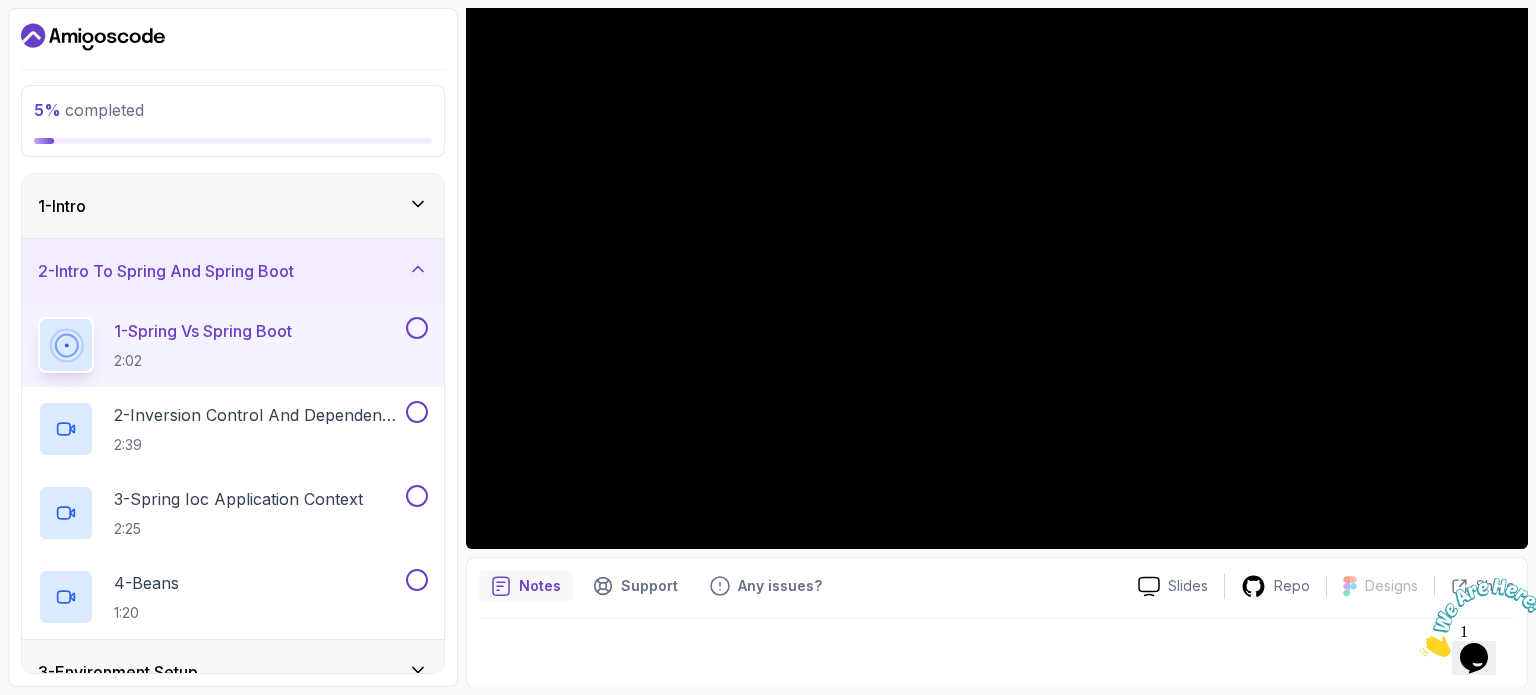 scroll, scrollTop: 126, scrollLeft: 0, axis: vertical 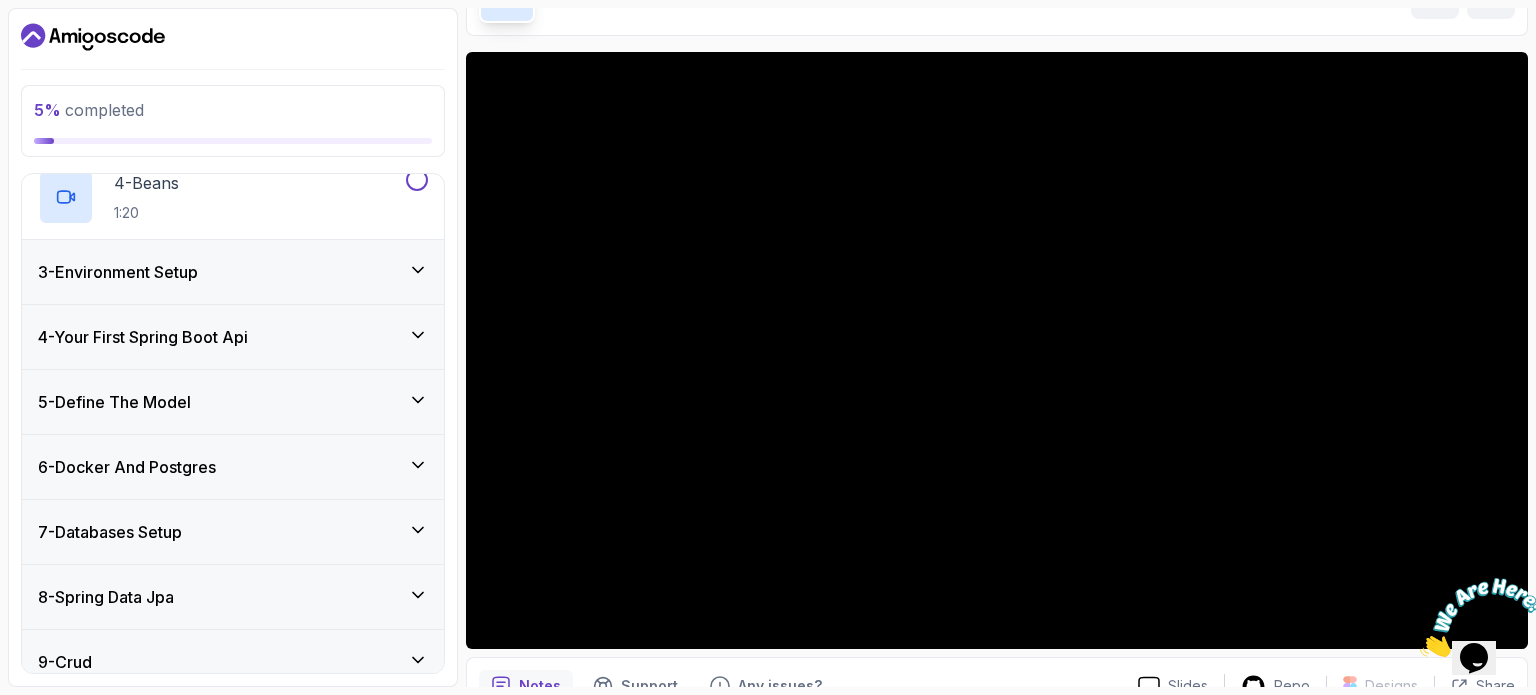click 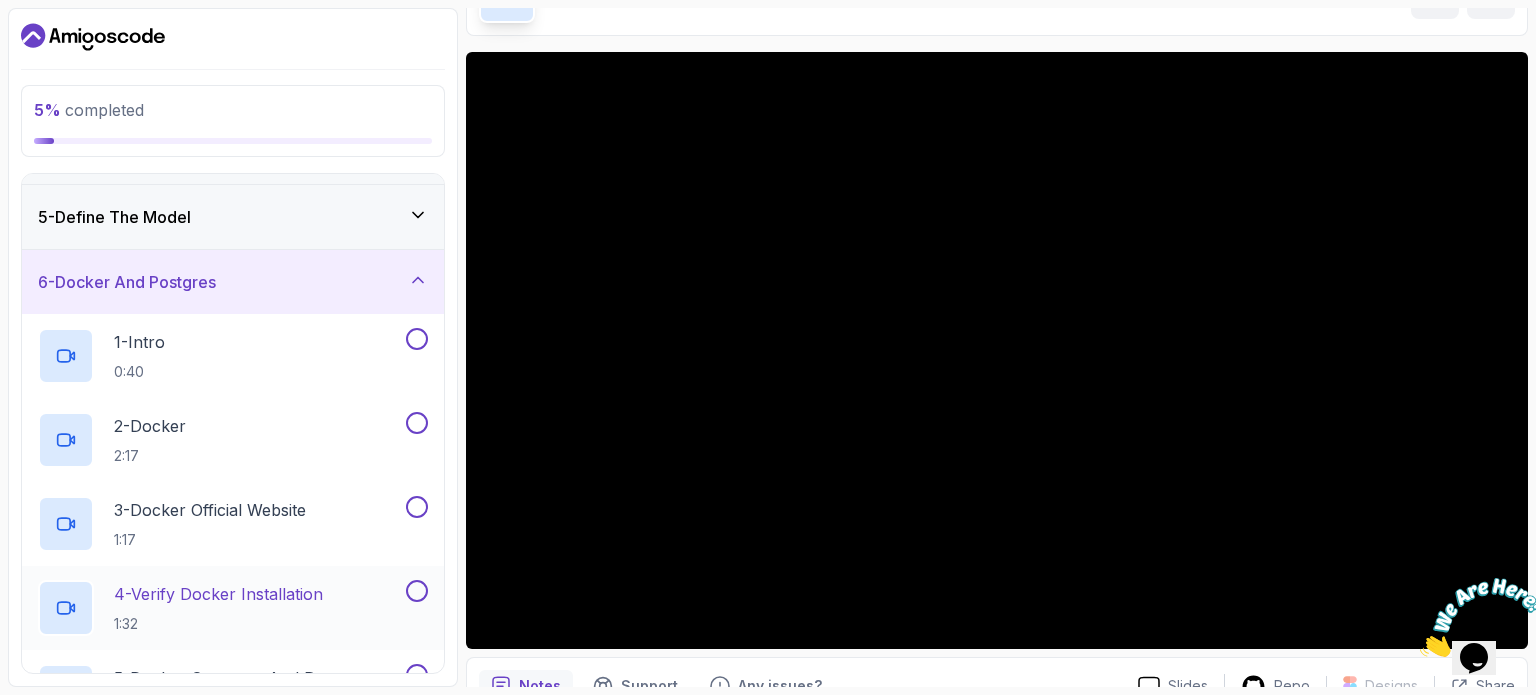 scroll, scrollTop: 0, scrollLeft: 0, axis: both 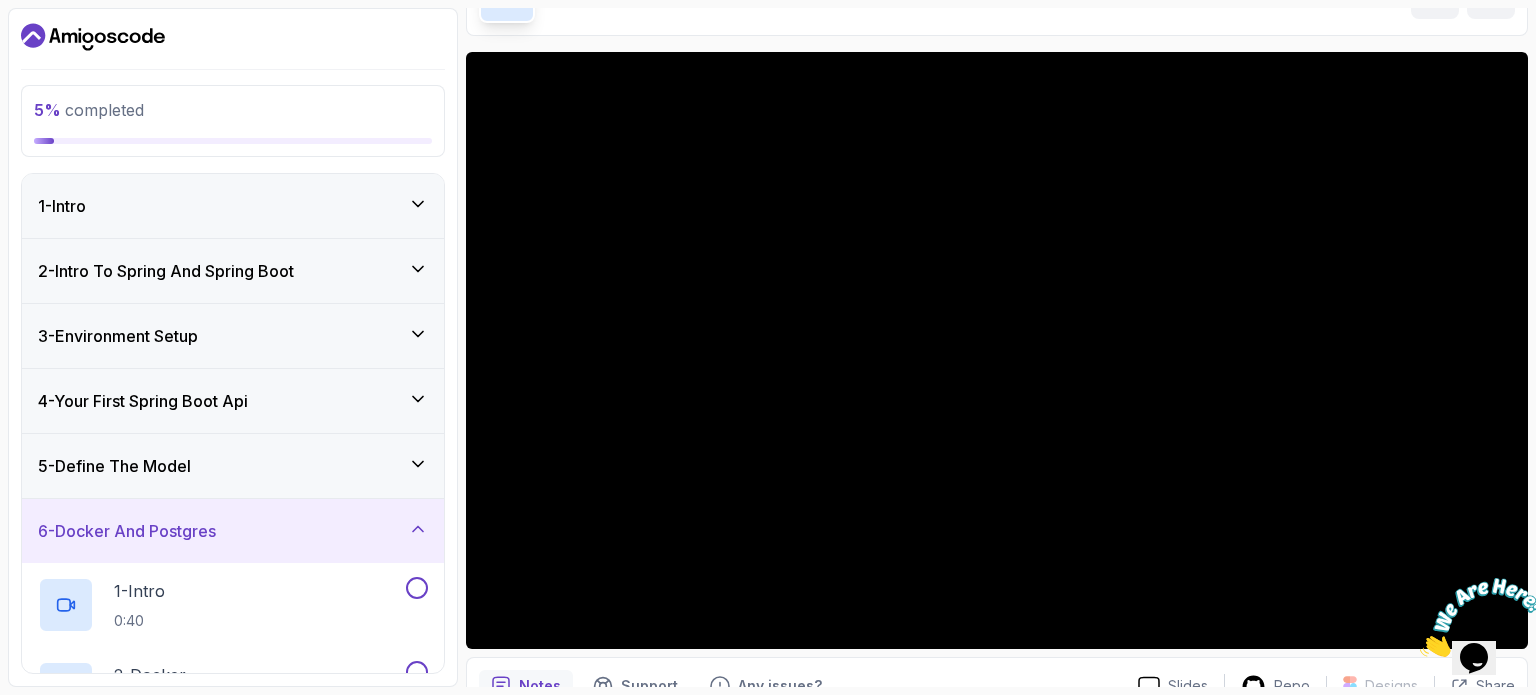 click 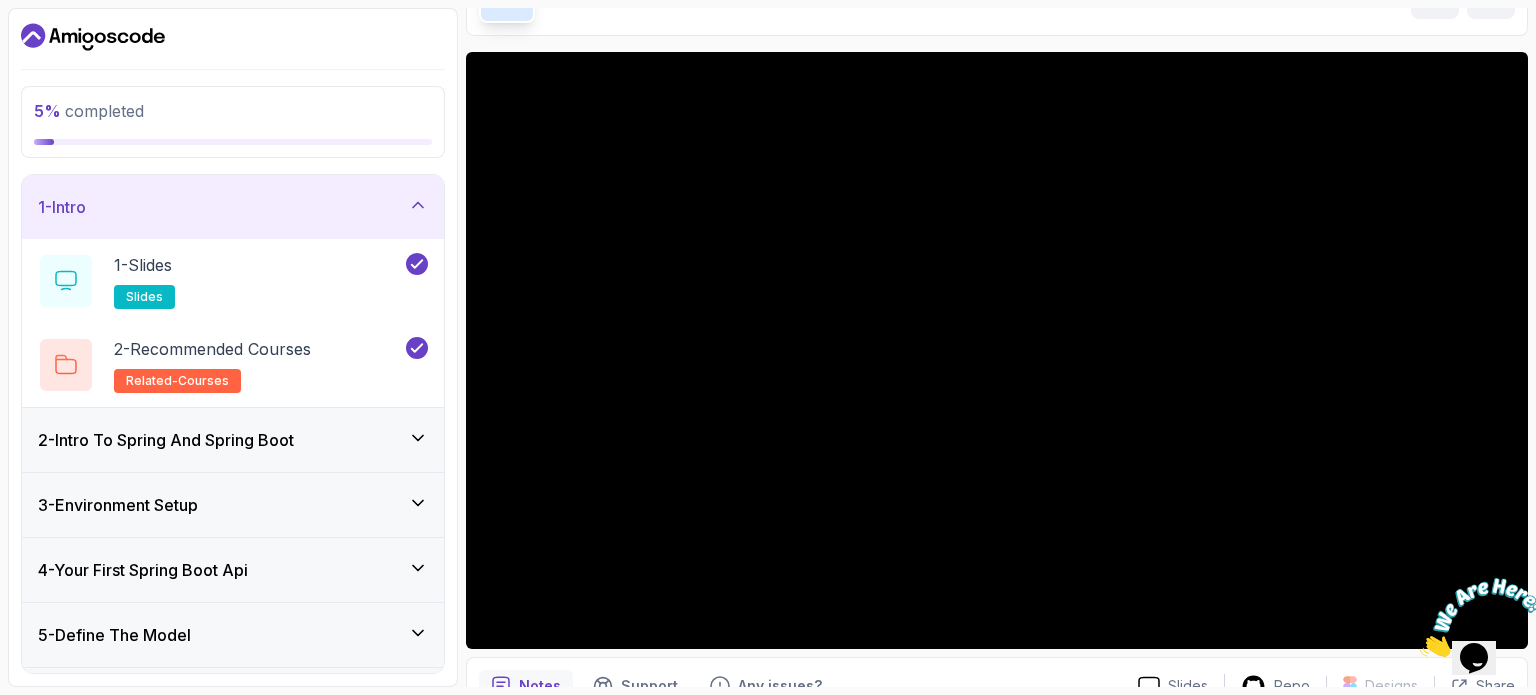 click 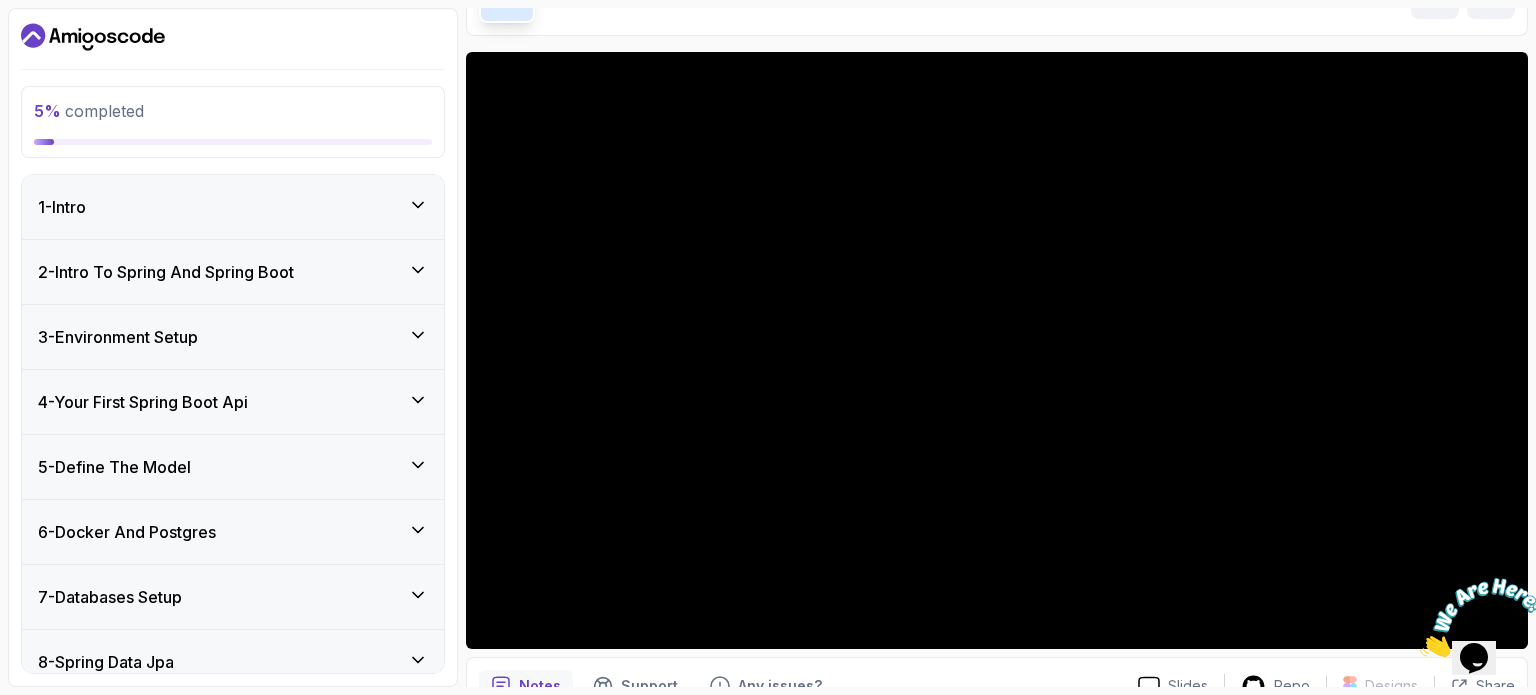 click 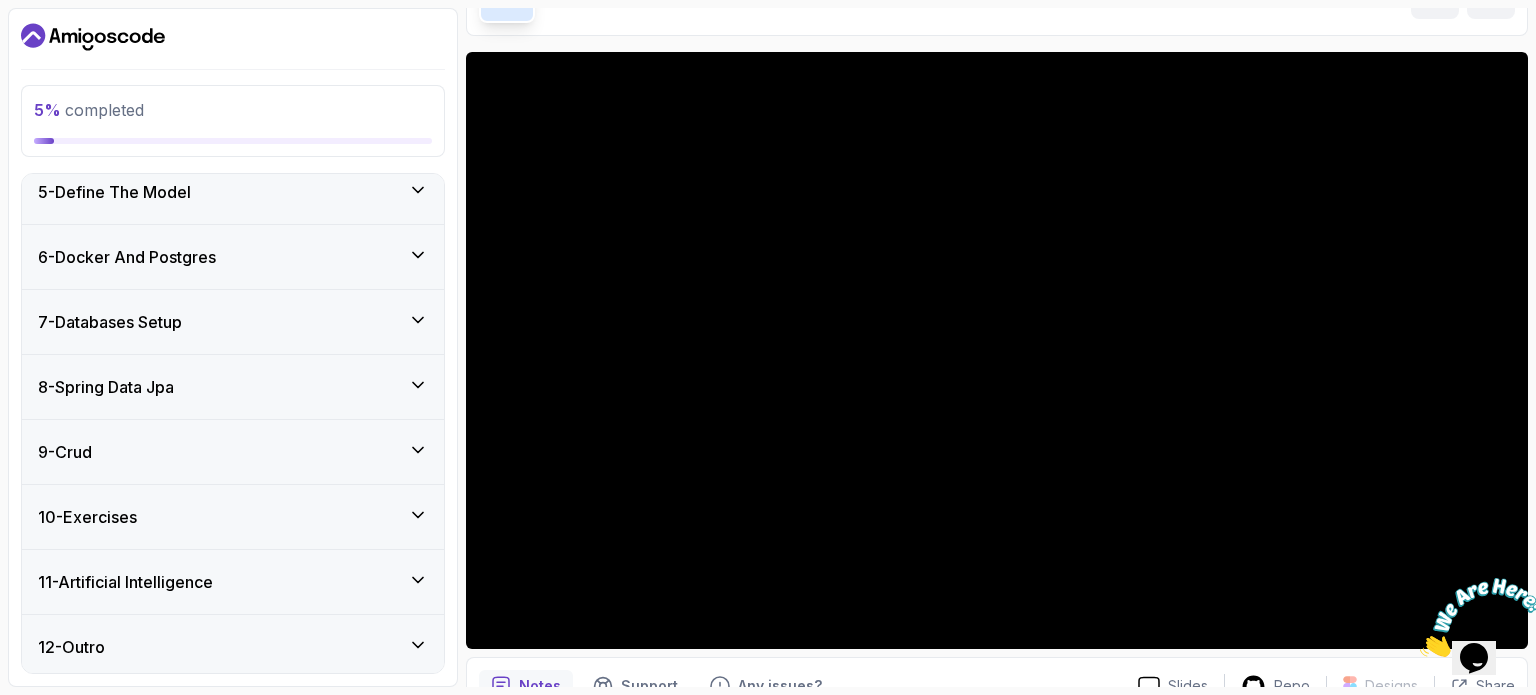 scroll, scrollTop: 612, scrollLeft: 0, axis: vertical 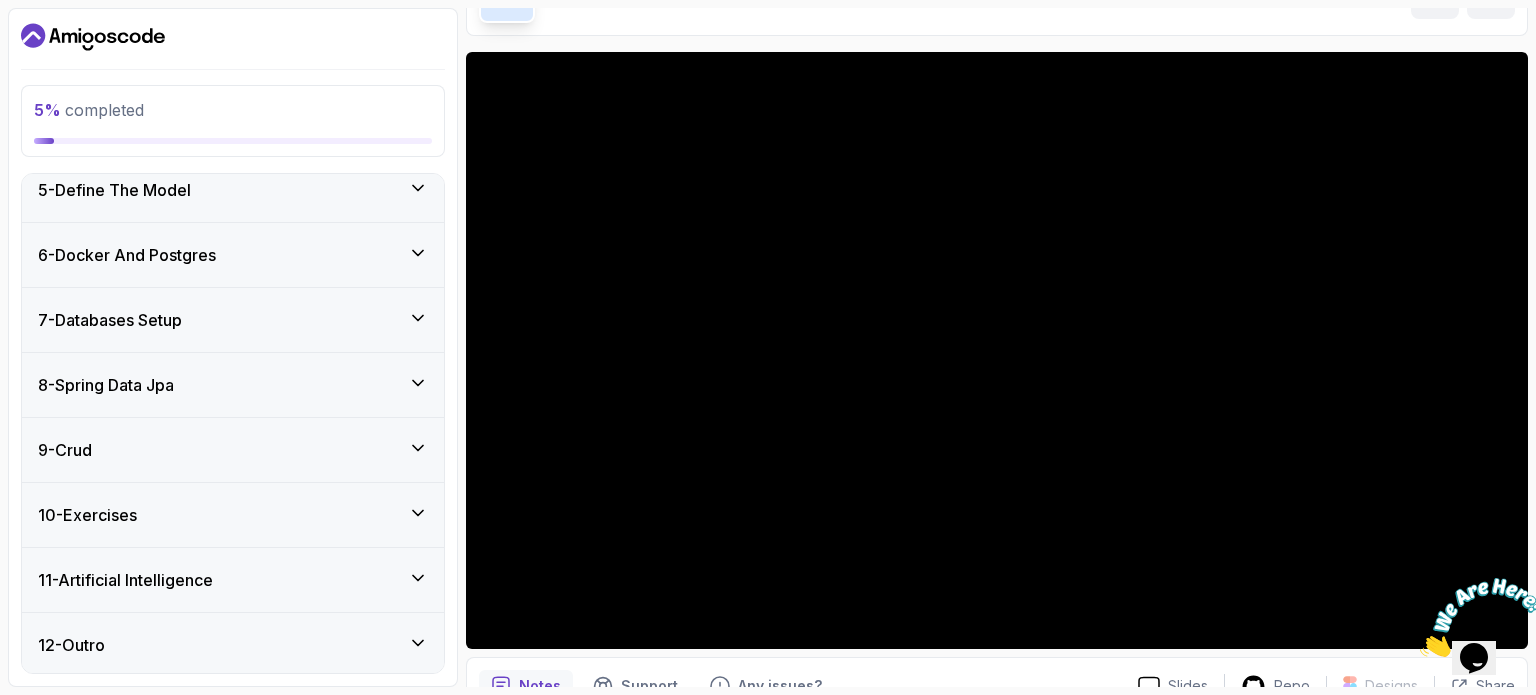 click on "12  -  Outro" at bounding box center (233, 645) 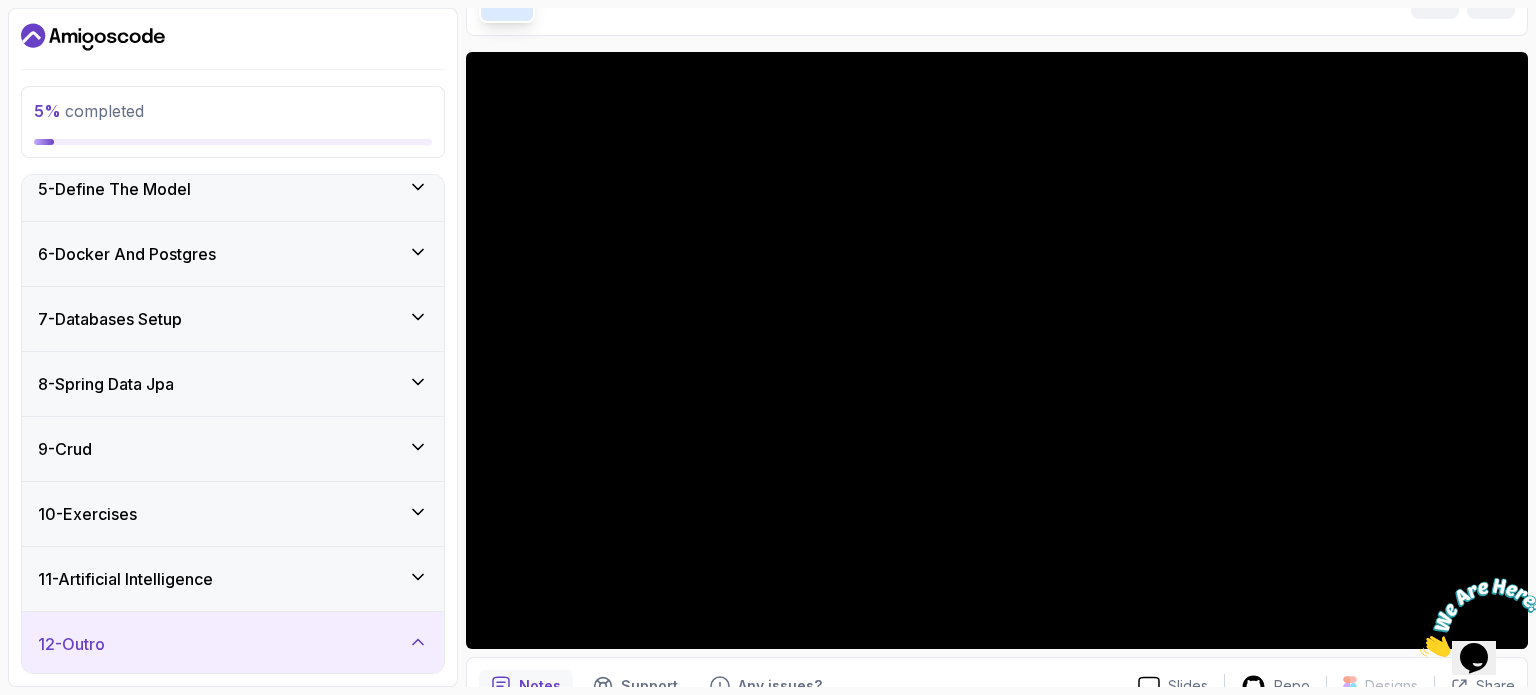 scroll, scrollTop: 444, scrollLeft: 0, axis: vertical 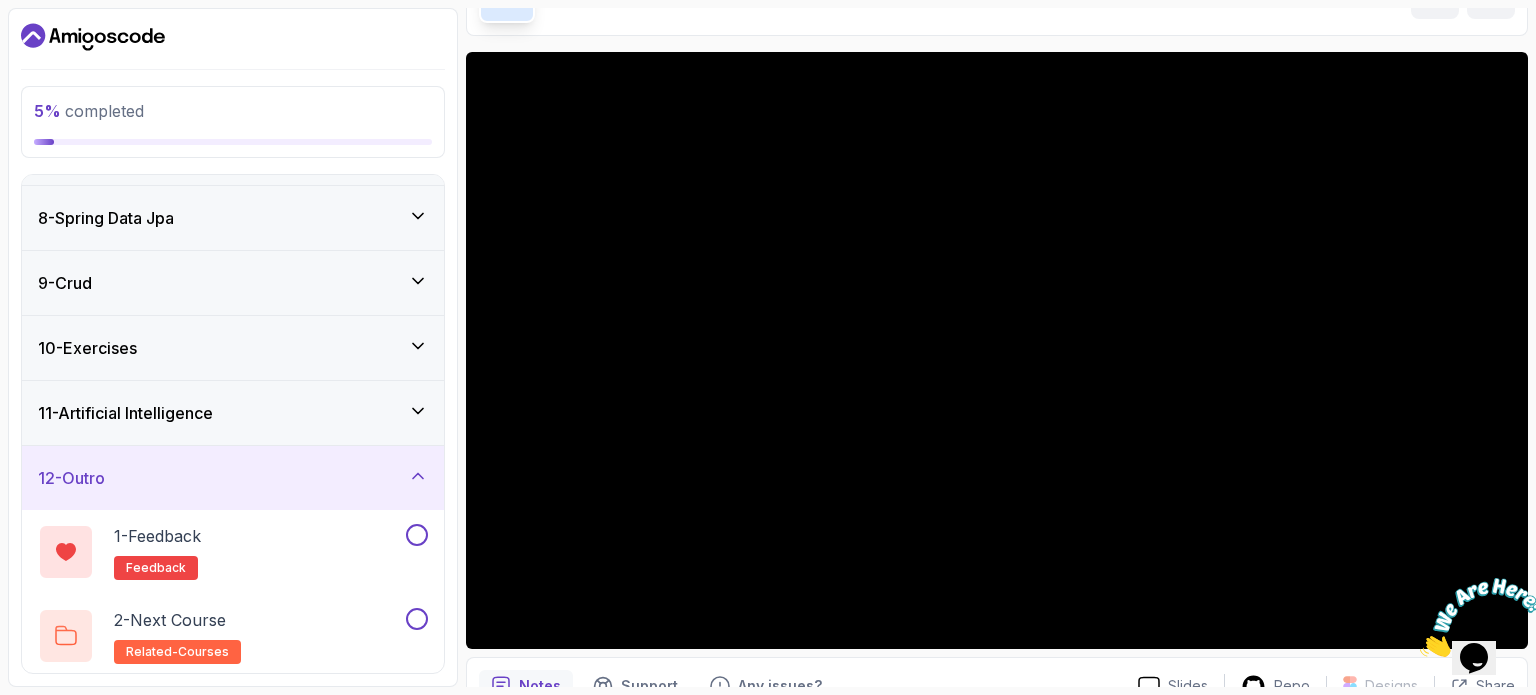 click on "12  -  Outro" at bounding box center (233, 478) 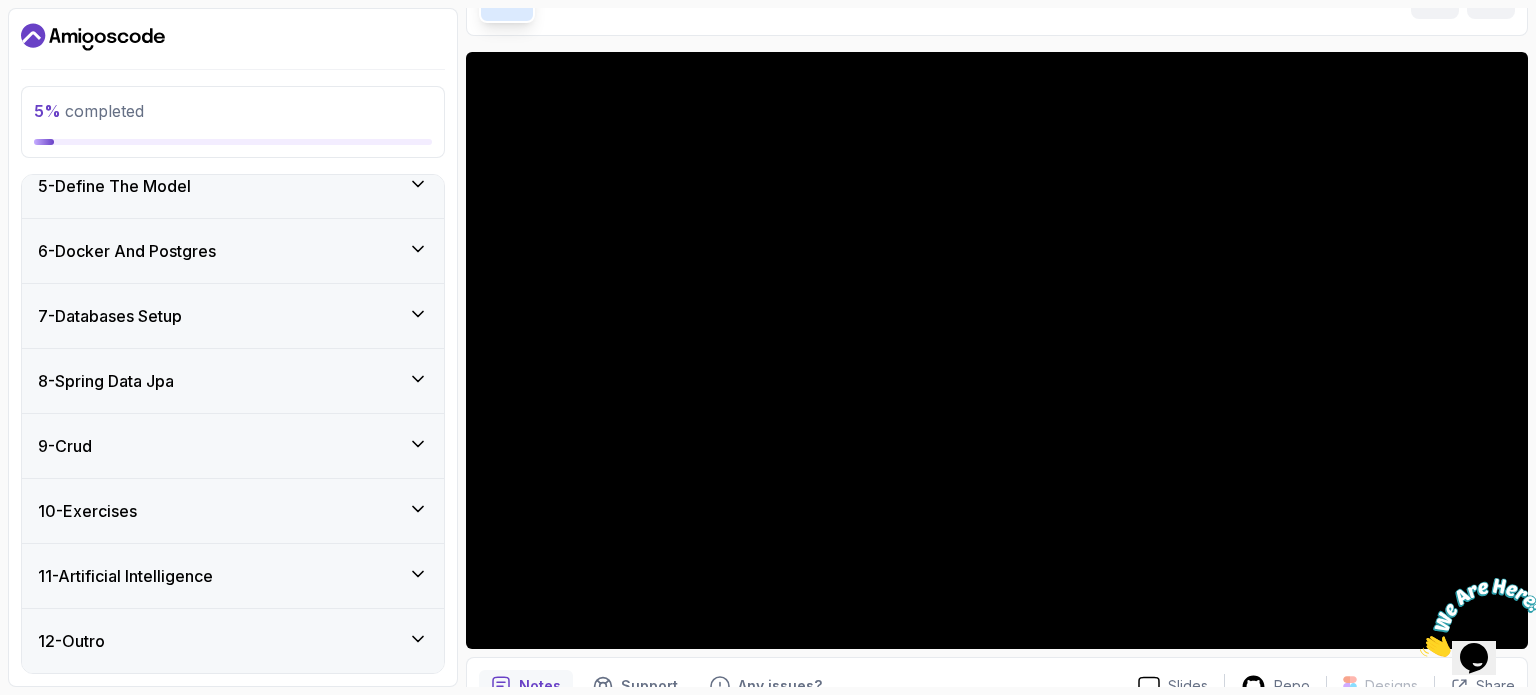 scroll, scrollTop: 276, scrollLeft: 0, axis: vertical 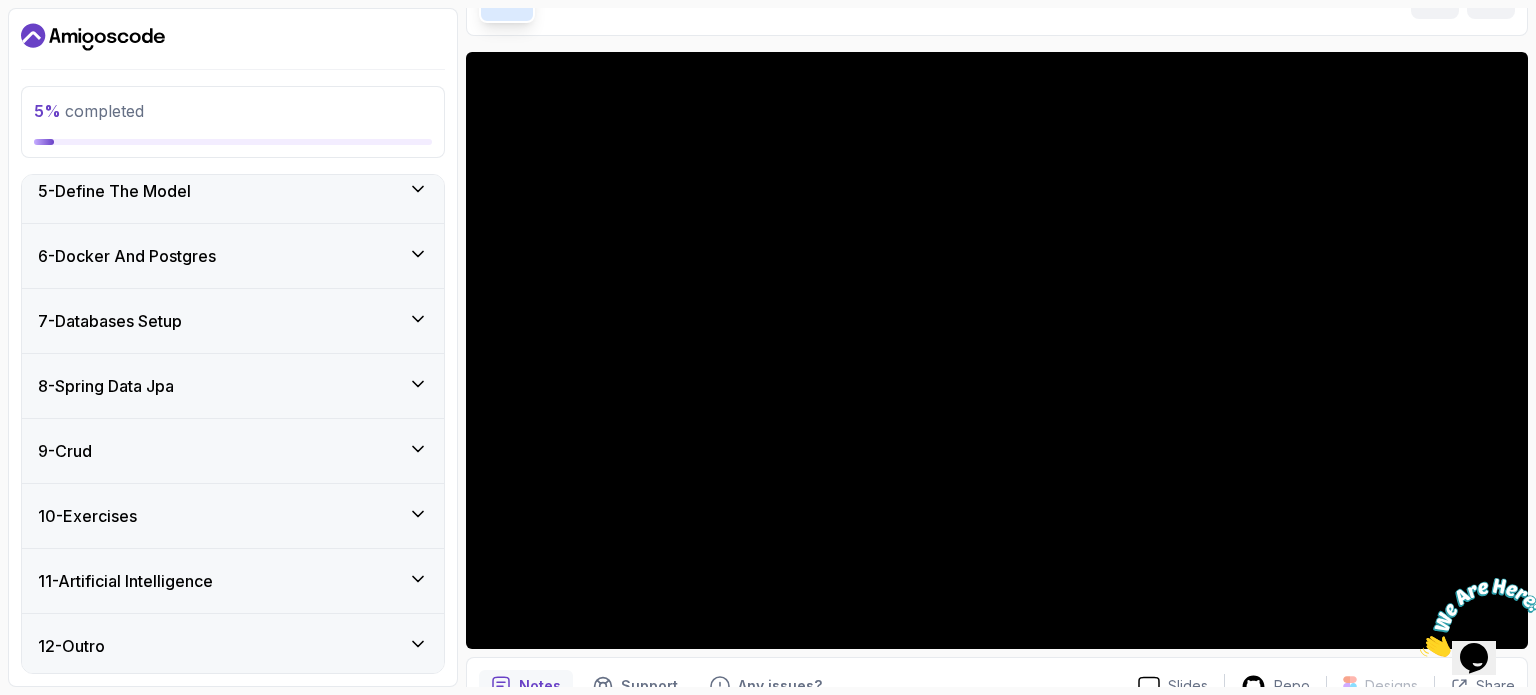 type 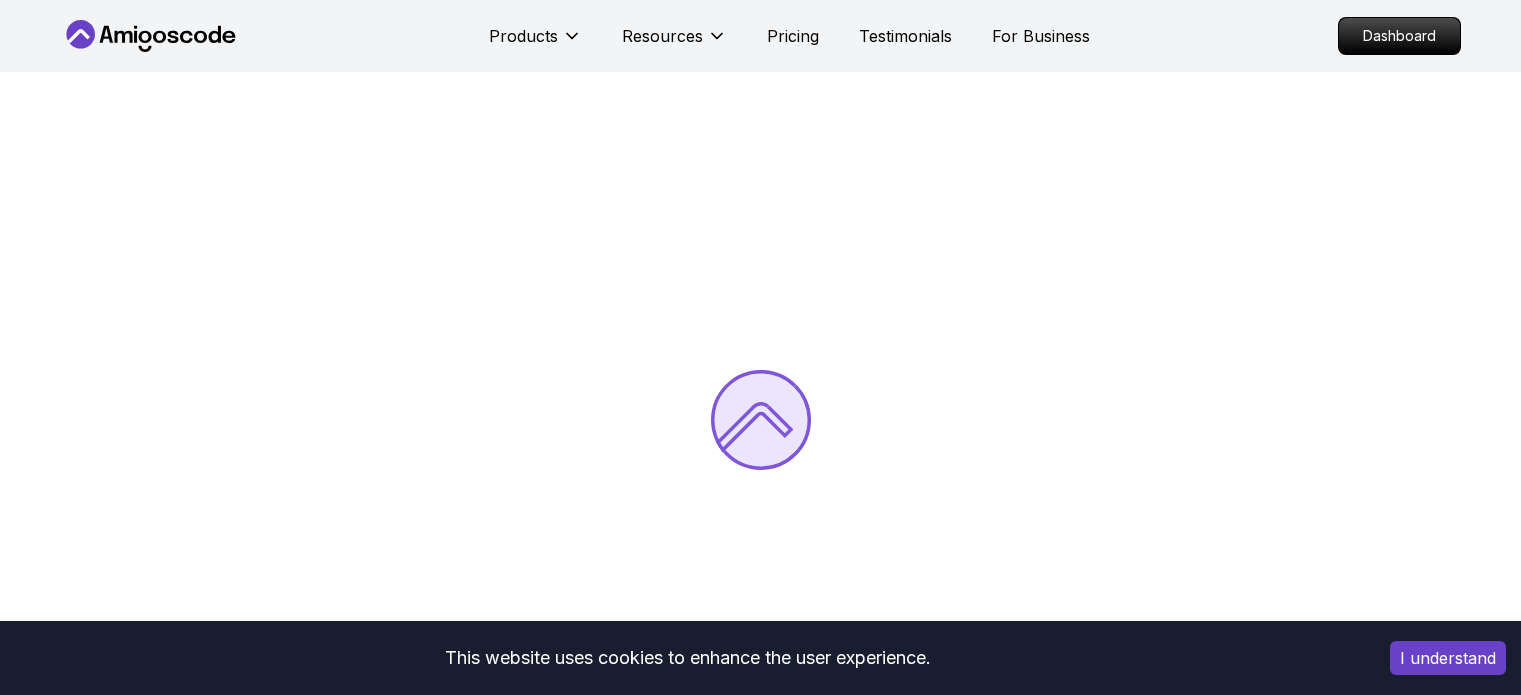scroll, scrollTop: 0, scrollLeft: 0, axis: both 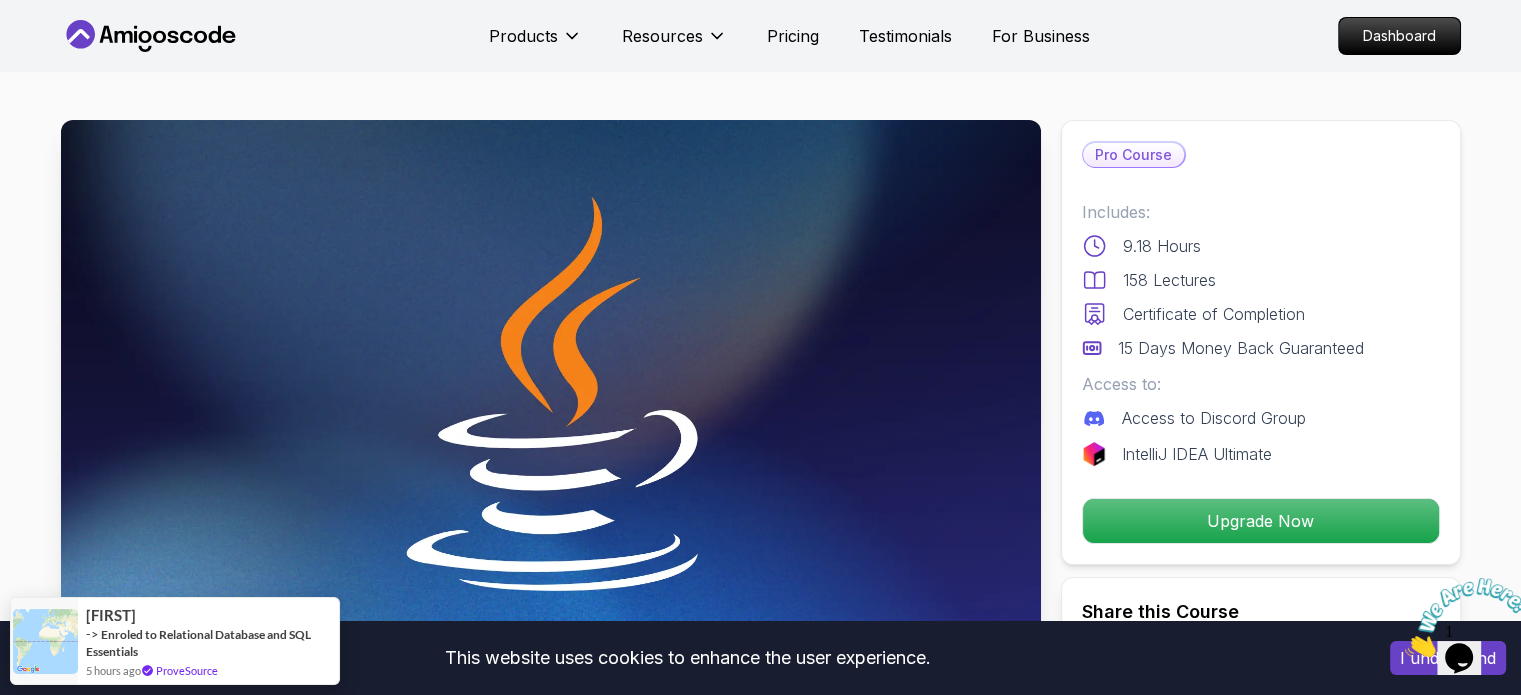 click on "15 Days Money Back Guaranteed" at bounding box center [1241, 348] 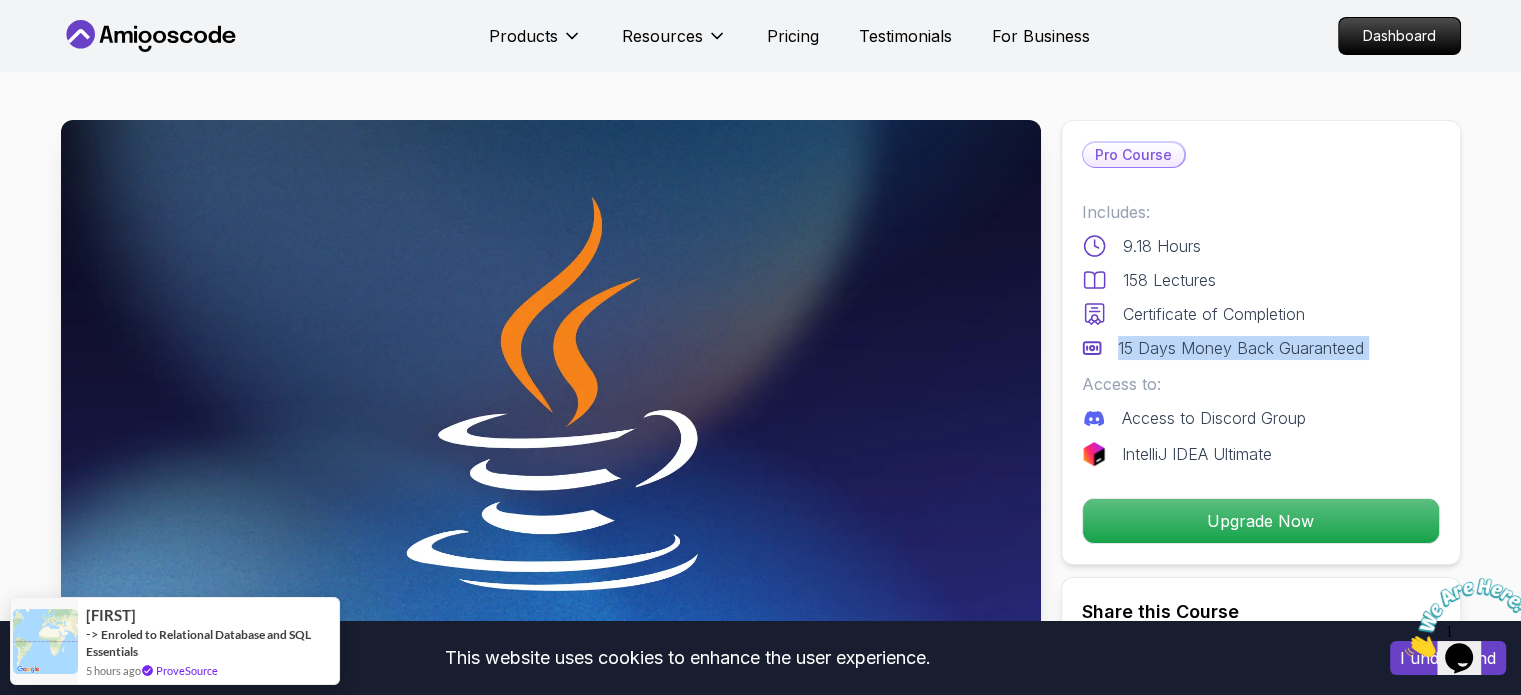 click on "15 Days Money Back Guaranteed" at bounding box center [1241, 348] 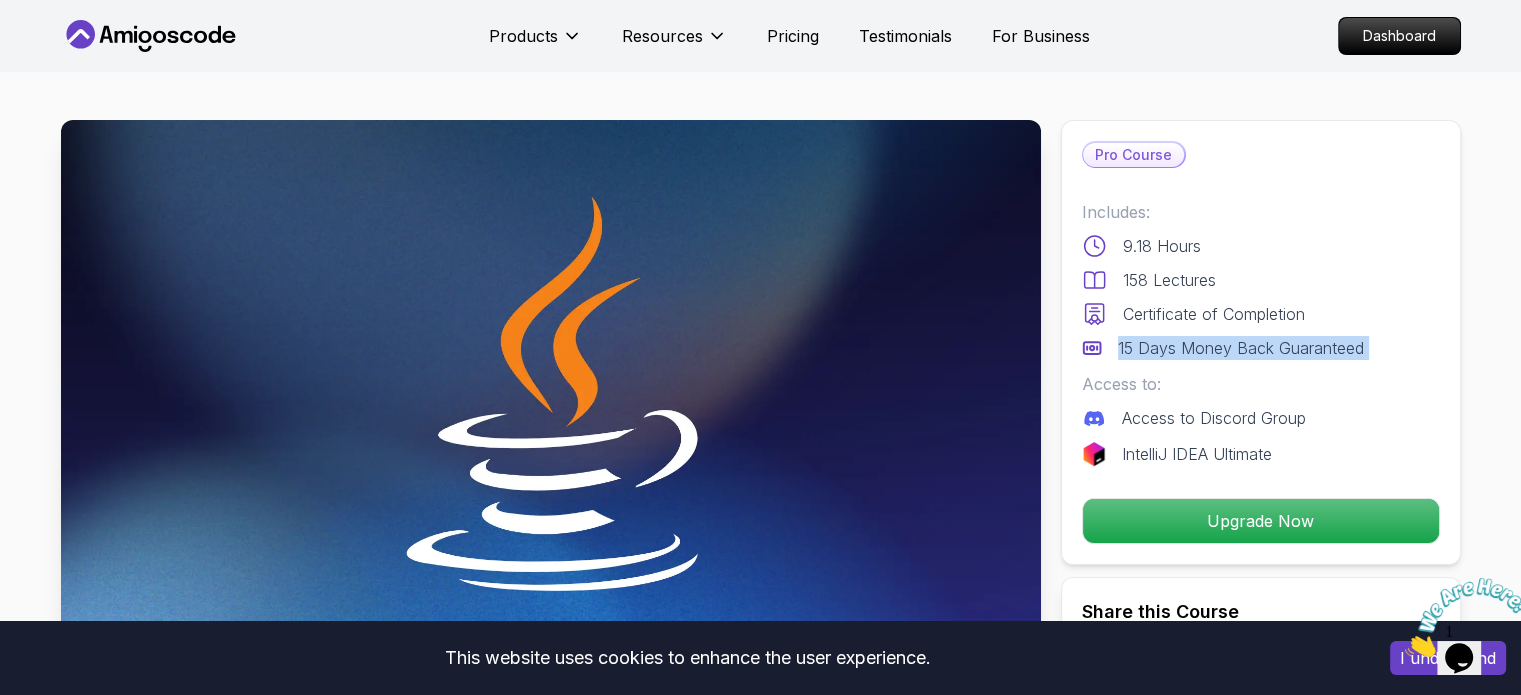 click on "Includes: 9.18 Hours 158 Lectures Certificate of Completion 15 Days Money Back Guaranteed" at bounding box center (1261, 280) 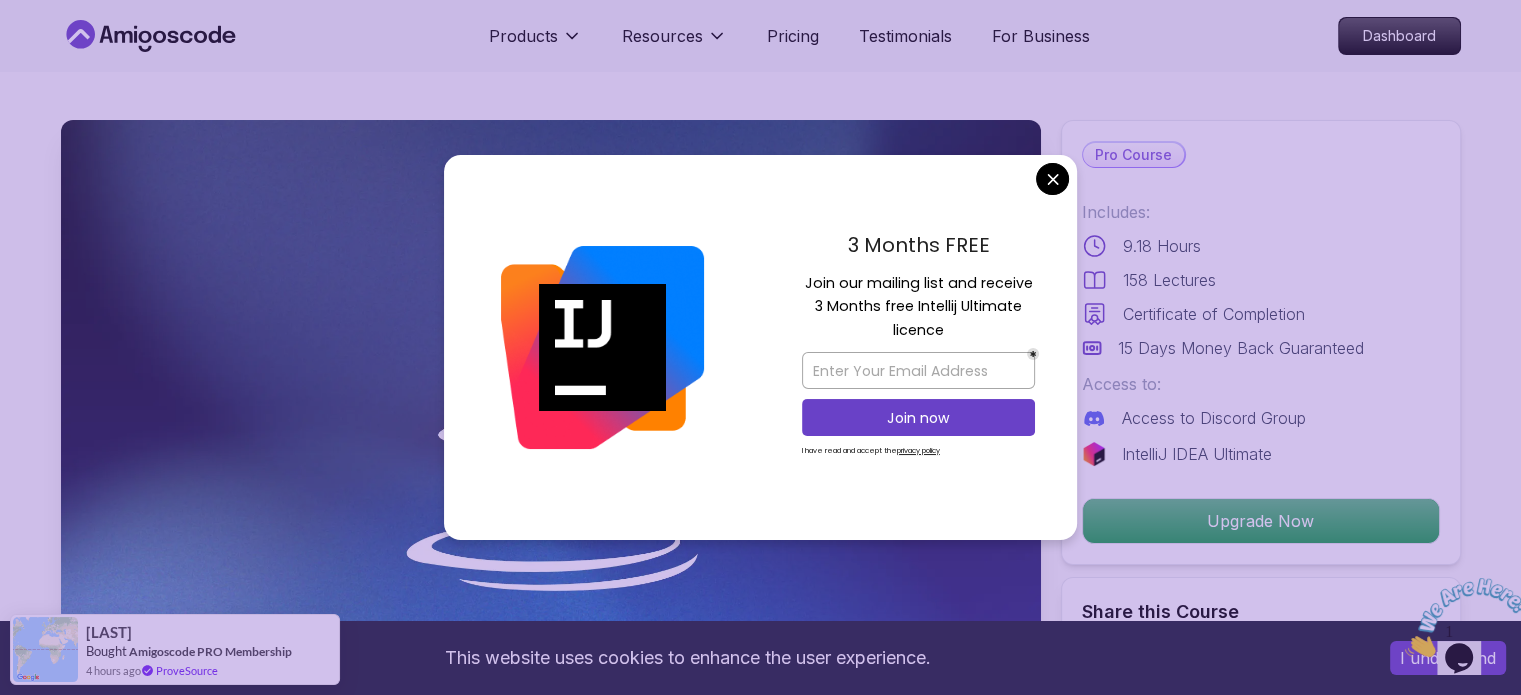click on "This website uses cookies to enhance the user experience. I understand Products Resources Pricing Testimonials For Business Dashboard Products Resources Pricing Testimonials For Business Dashboard Java for Developers Learn advanced Java concepts to build scalable and maintainable applications. Mama Samba Braima Djalo  /   Instructor Pro Course Includes: 9.18 Hours 158 Lectures Certificate of Completion 15 Days Money Back Guaranteed Access to: Access to Discord Group IntelliJ IDEA Ultimate Upgrade Now Share this Course or Copy link Got a Team of 5 or More? With one subscription, give your entire team access to all courses and features. Check our Business Plan Mama Samba Braima Djalo  /   Instructor What you will learn java intellij terminal bash Advanced Language Features - Understand access modifiers, the static keyword, and advanced method functionalities. Object-Oriented Programming - Dive into classes, objects, constructors, and concepts like `@Override` and `equals()`.
Java for Developers" at bounding box center (760, 5063) 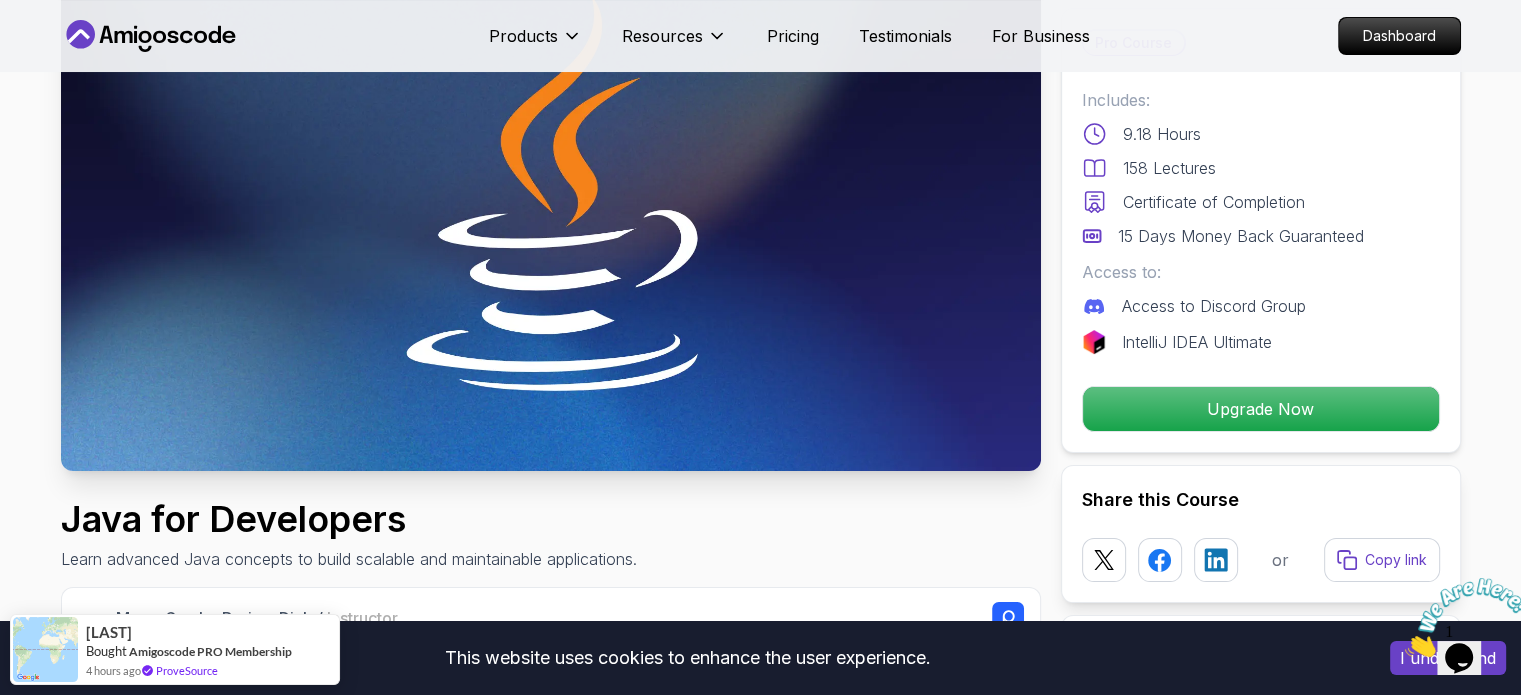 scroll, scrollTop: 0, scrollLeft: 0, axis: both 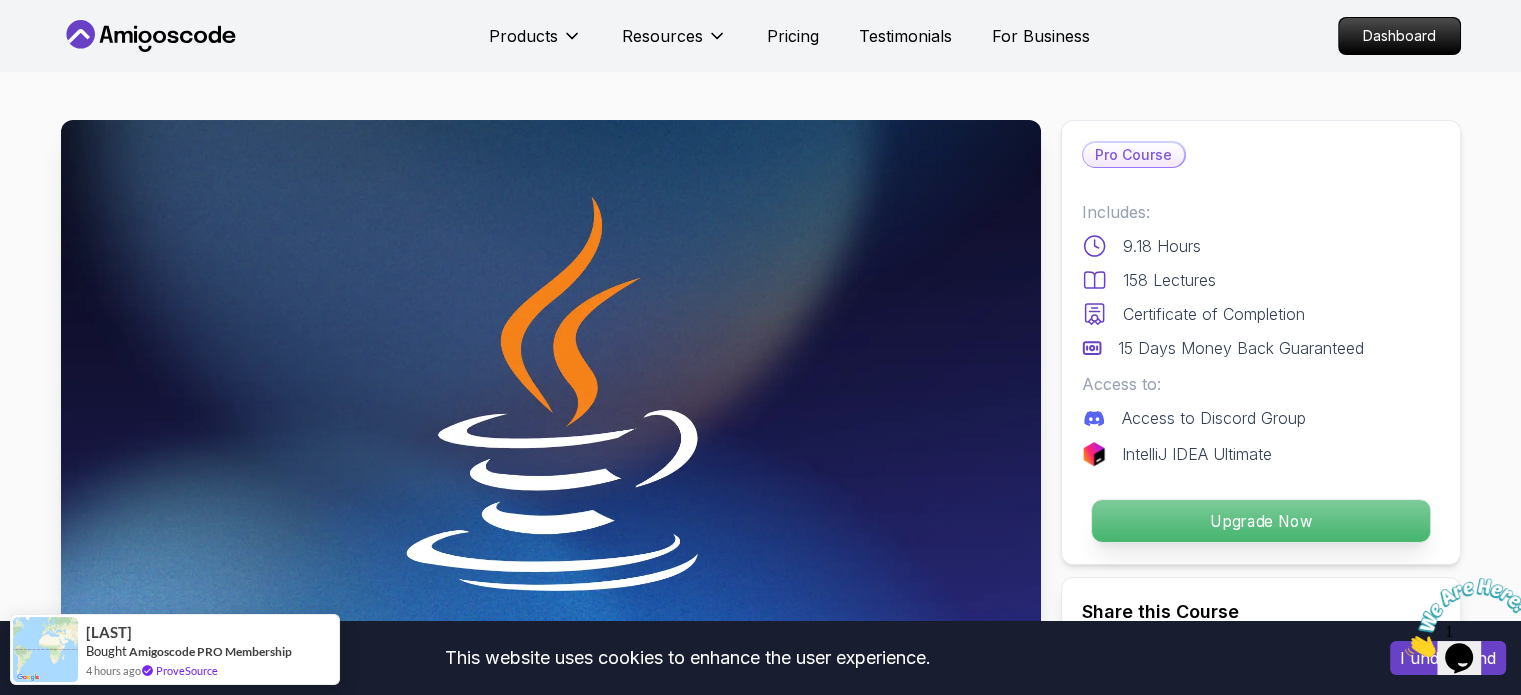 click on "Upgrade Now" at bounding box center [1260, 521] 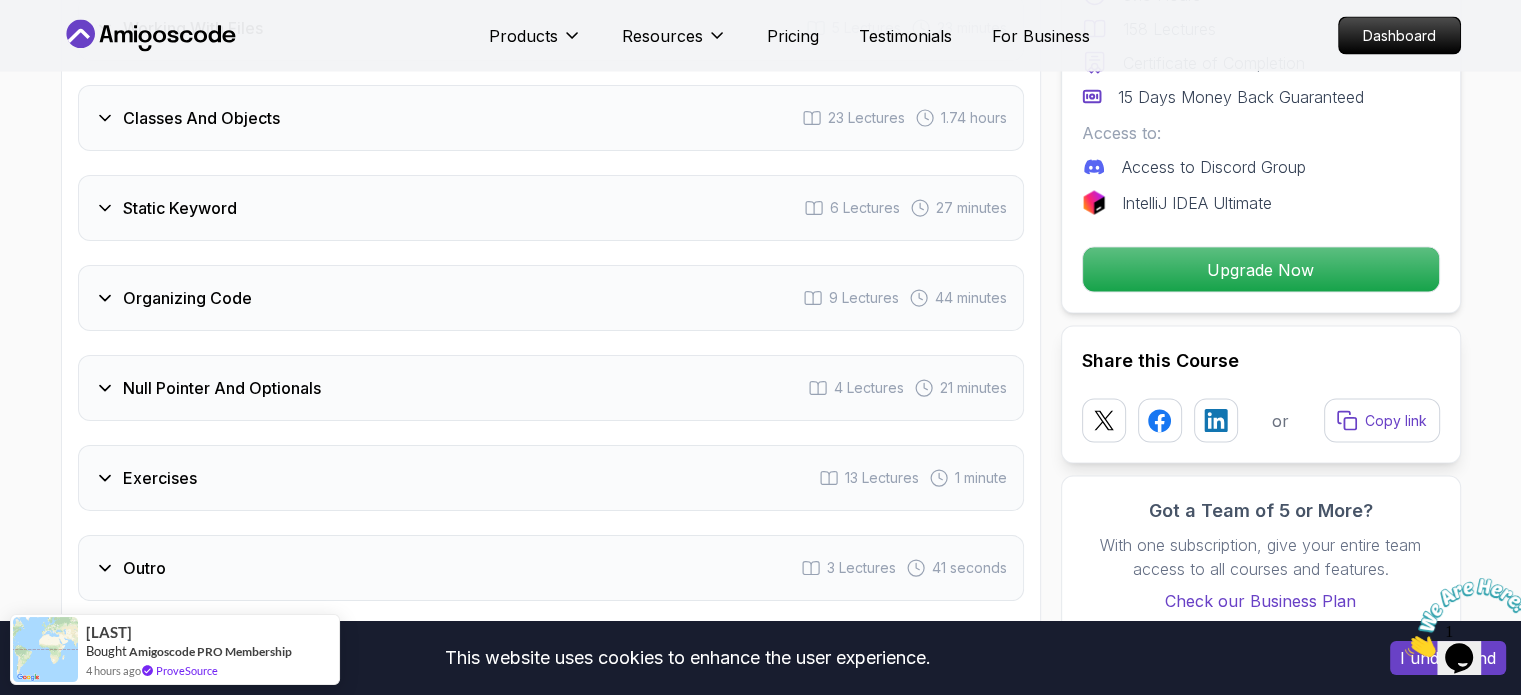 scroll, scrollTop: 3244, scrollLeft: 0, axis: vertical 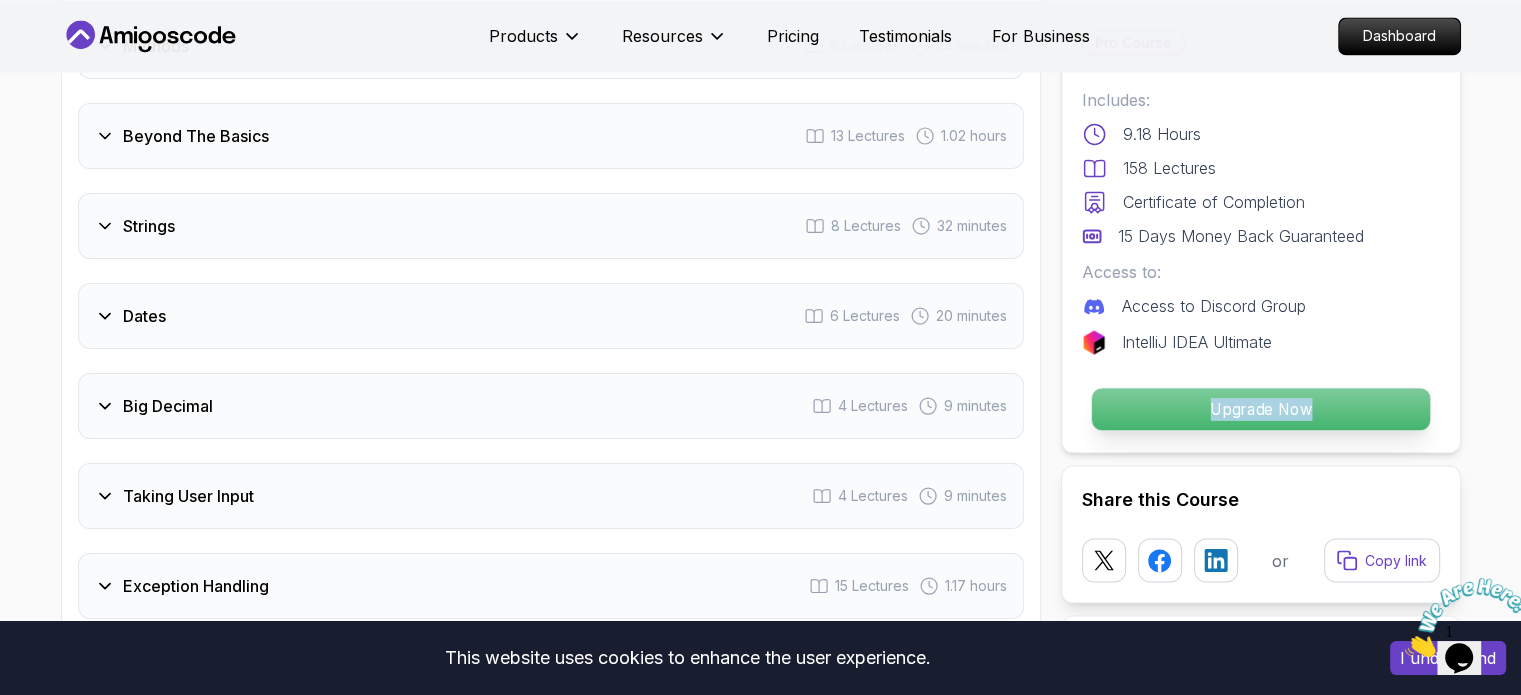 drag, startPoint x: 1446, startPoint y: 406, endPoint x: 1206, endPoint y: 408, distance: 240.00833 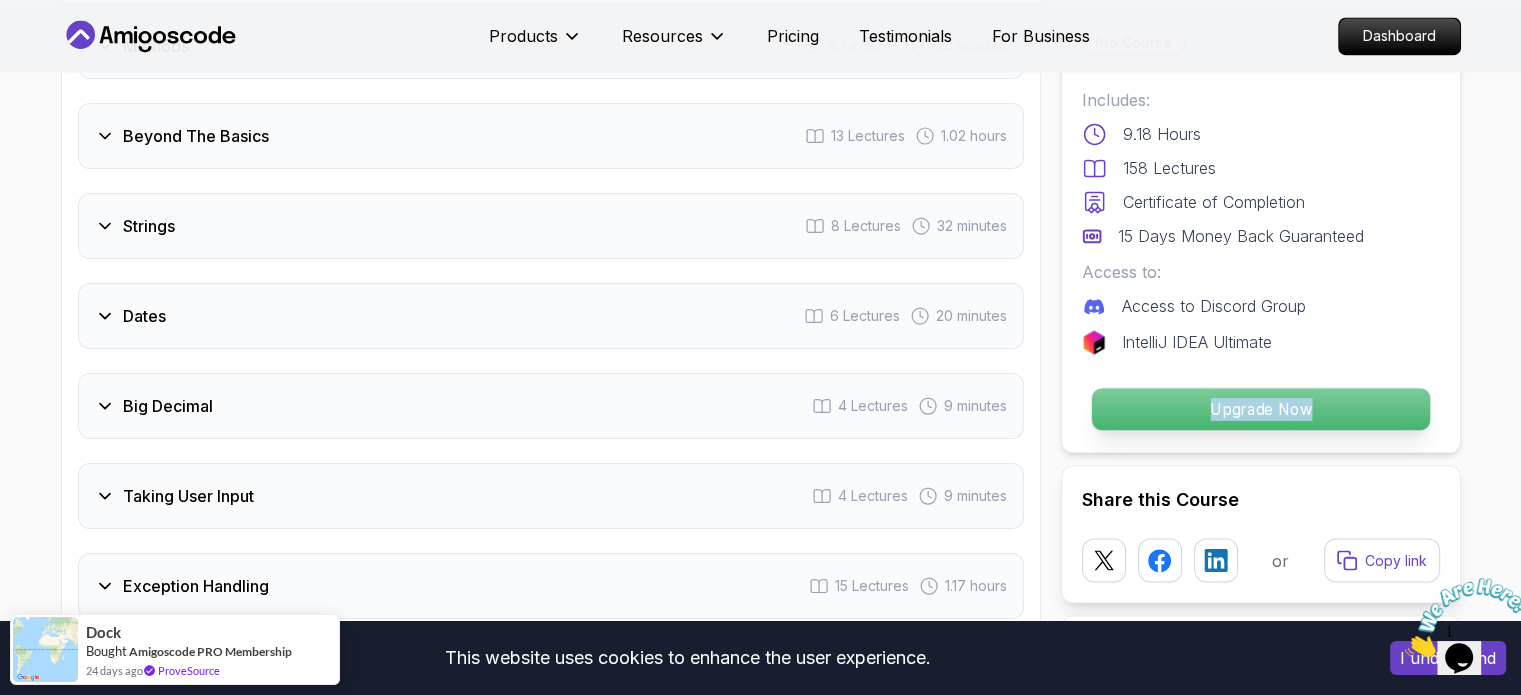 copy on "Upgrade Now" 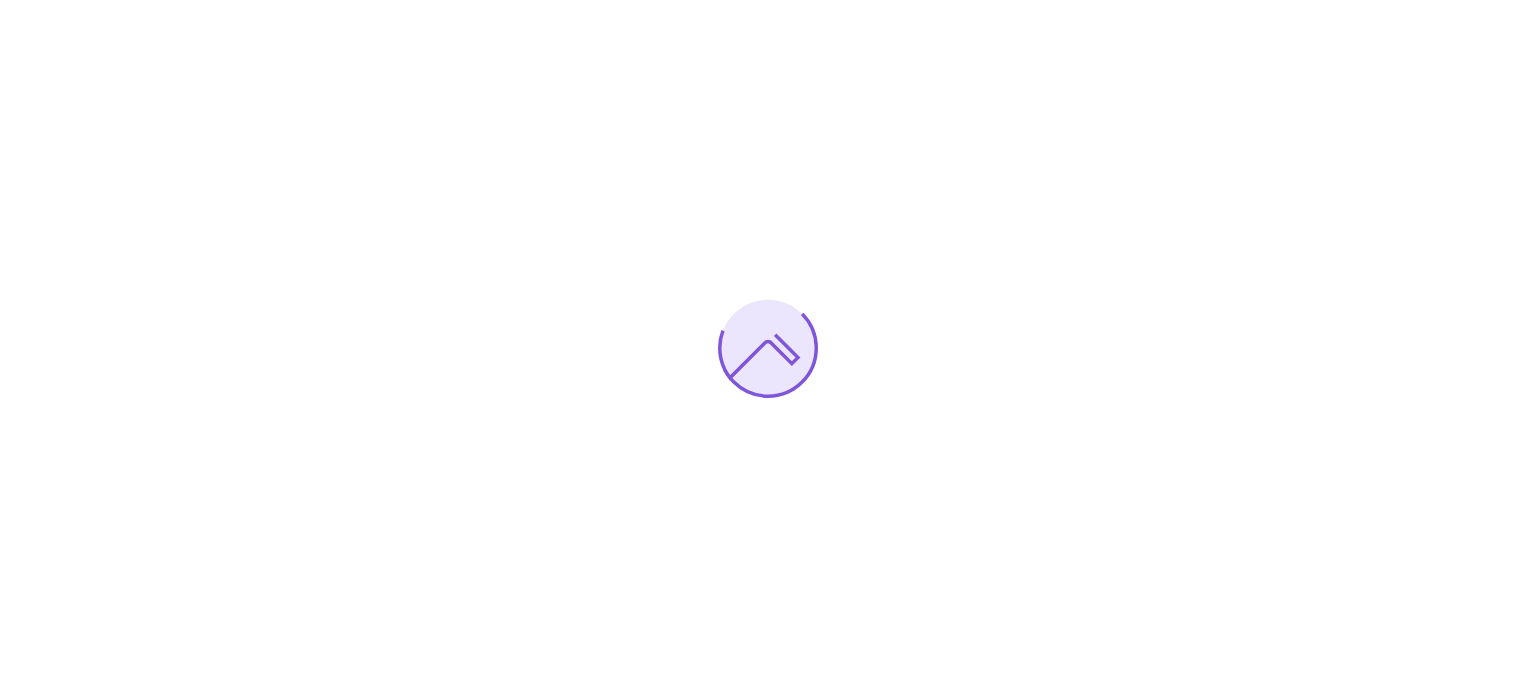 scroll, scrollTop: 0, scrollLeft: 0, axis: both 